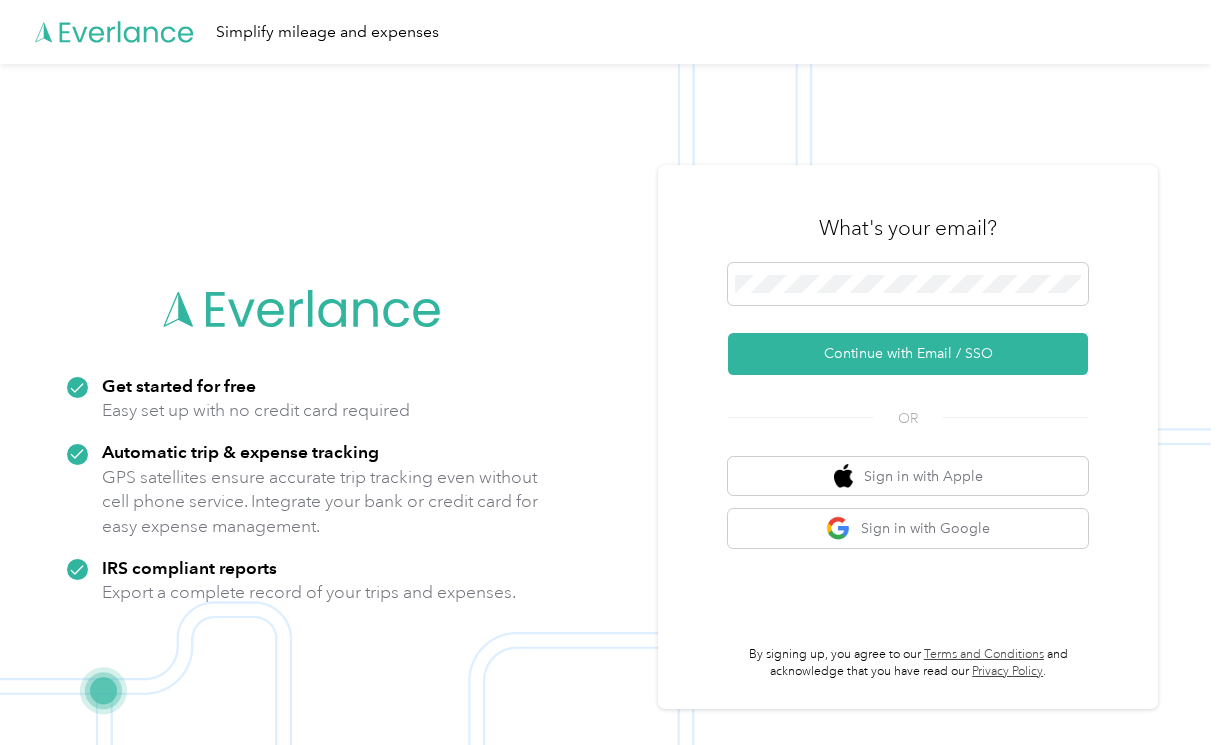 scroll, scrollTop: 0, scrollLeft: 0, axis: both 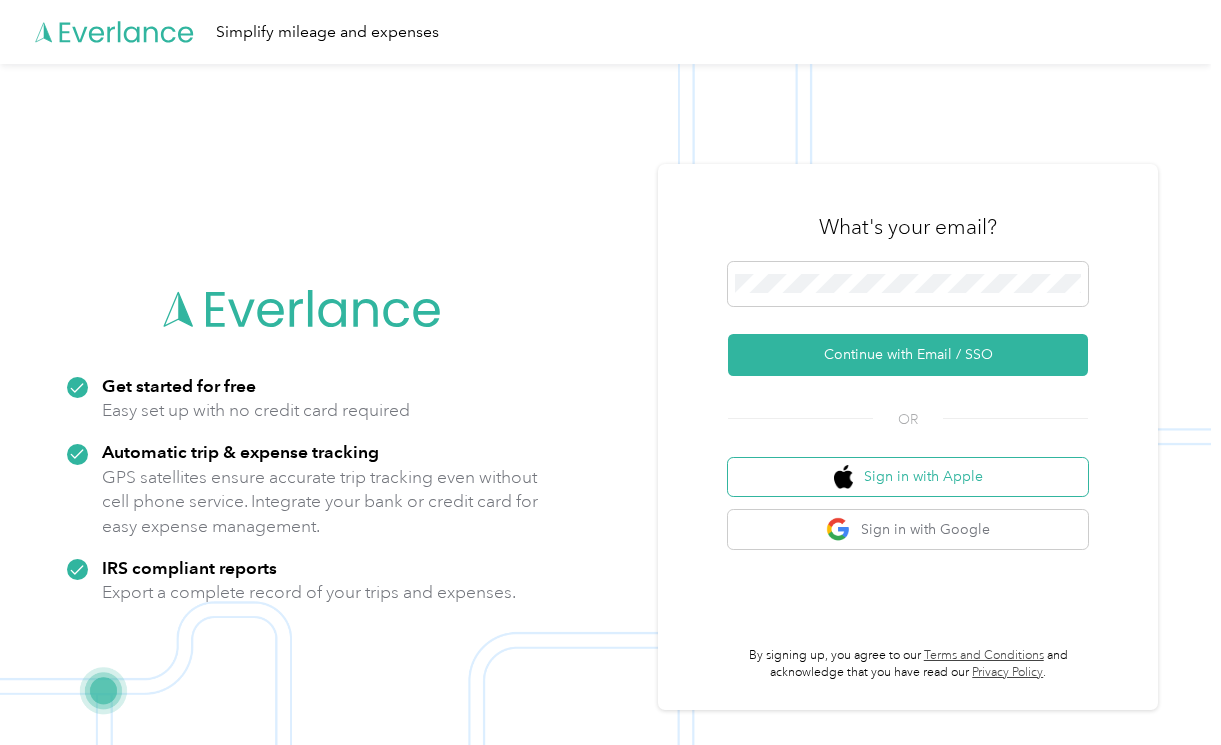click on "Sign in with Apple" at bounding box center (908, 477) 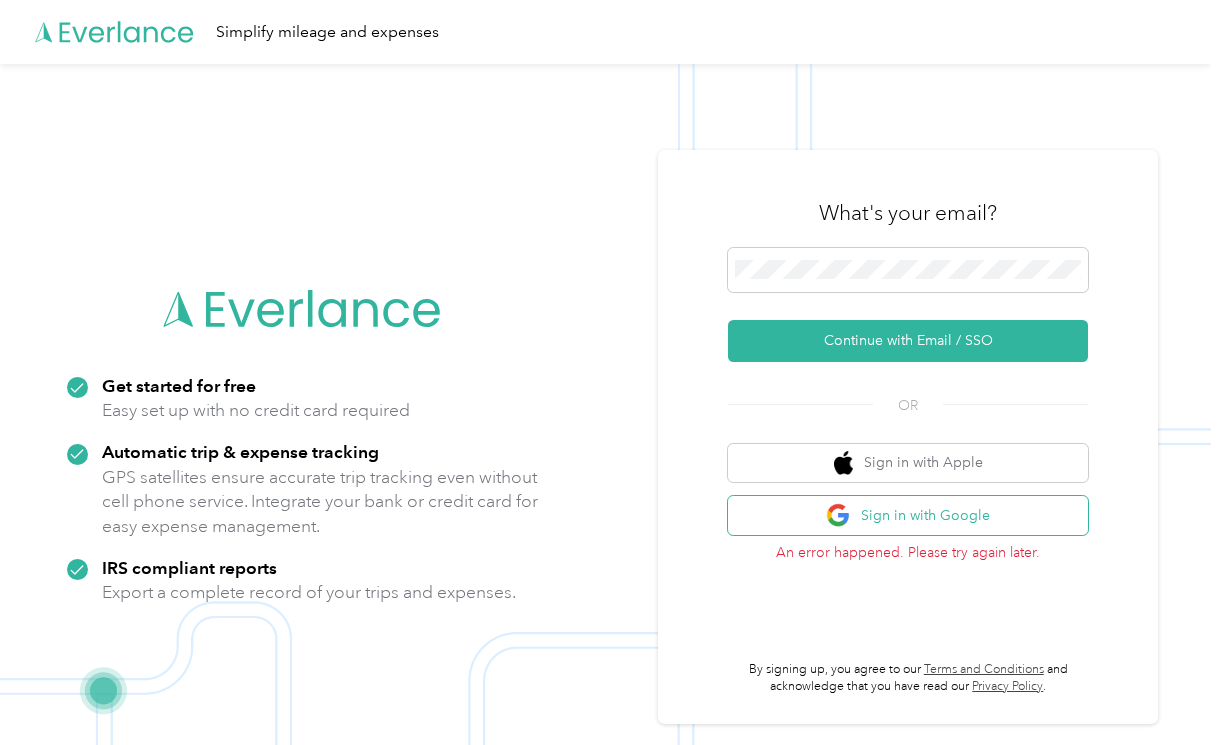 click on "Sign in with Google" at bounding box center (908, 515) 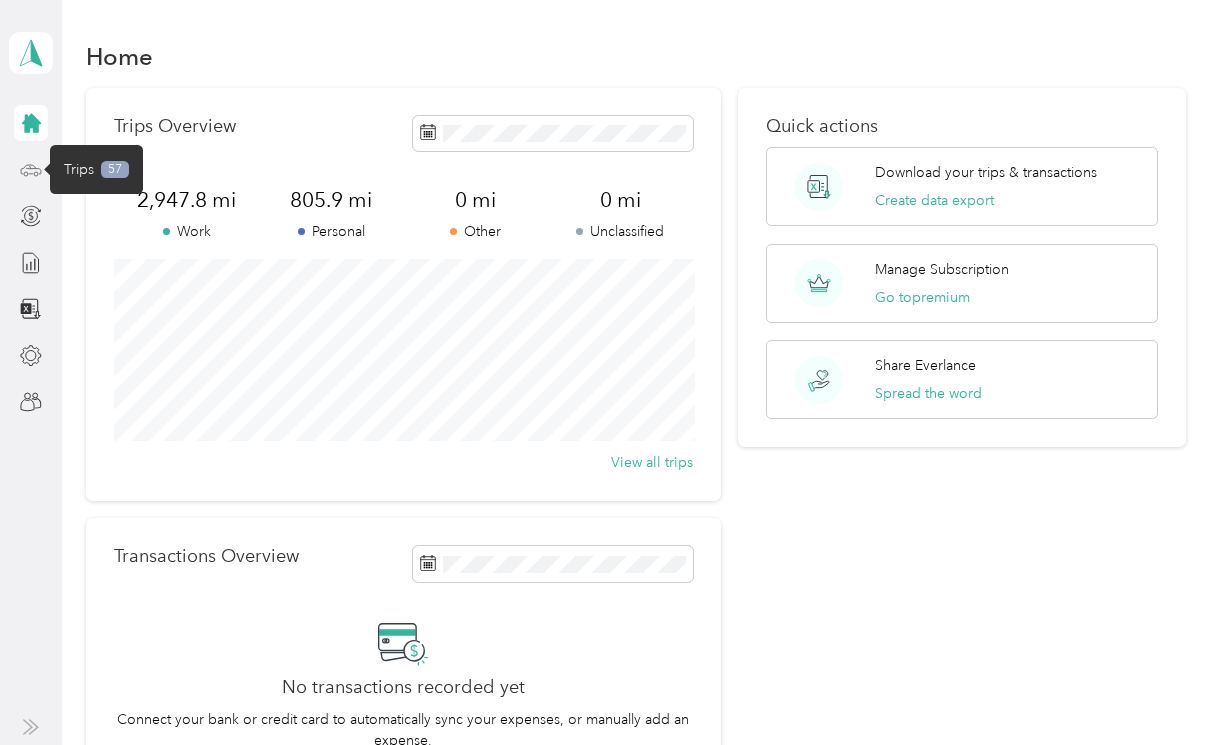 click 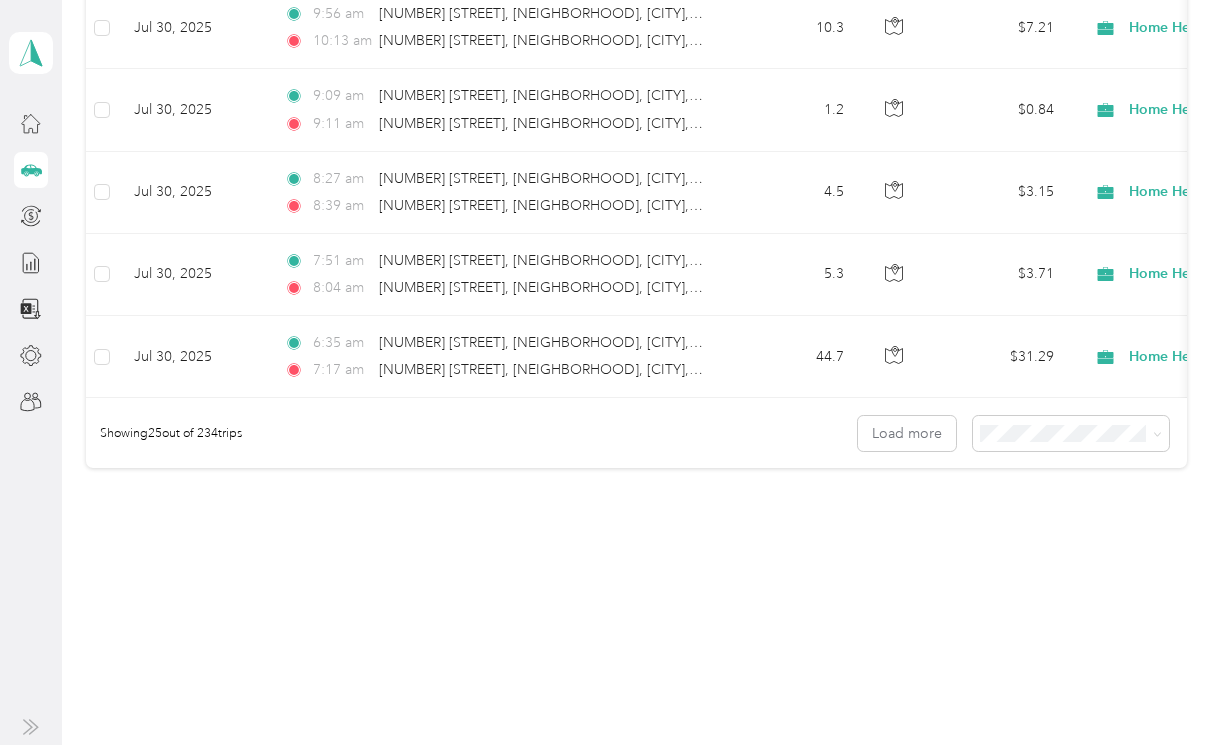 scroll, scrollTop: 1999, scrollLeft: 0, axis: vertical 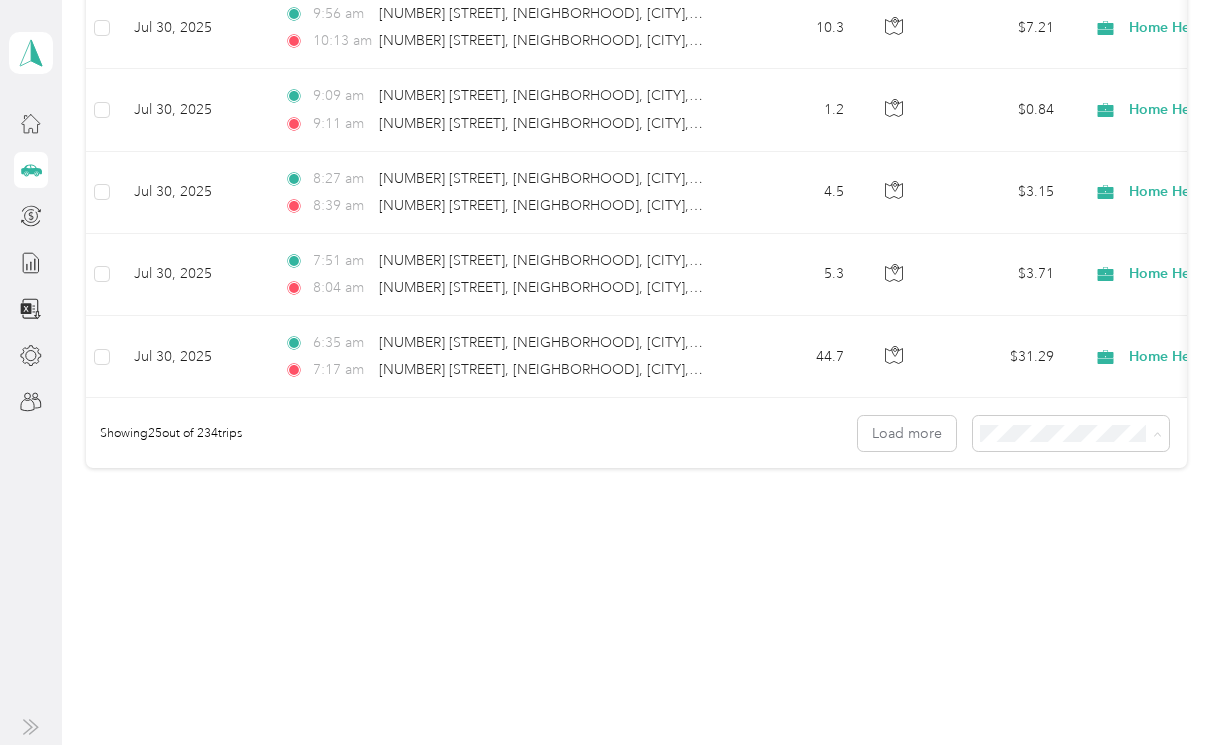 click on "100 per load" at bounding box center (1033, 540) 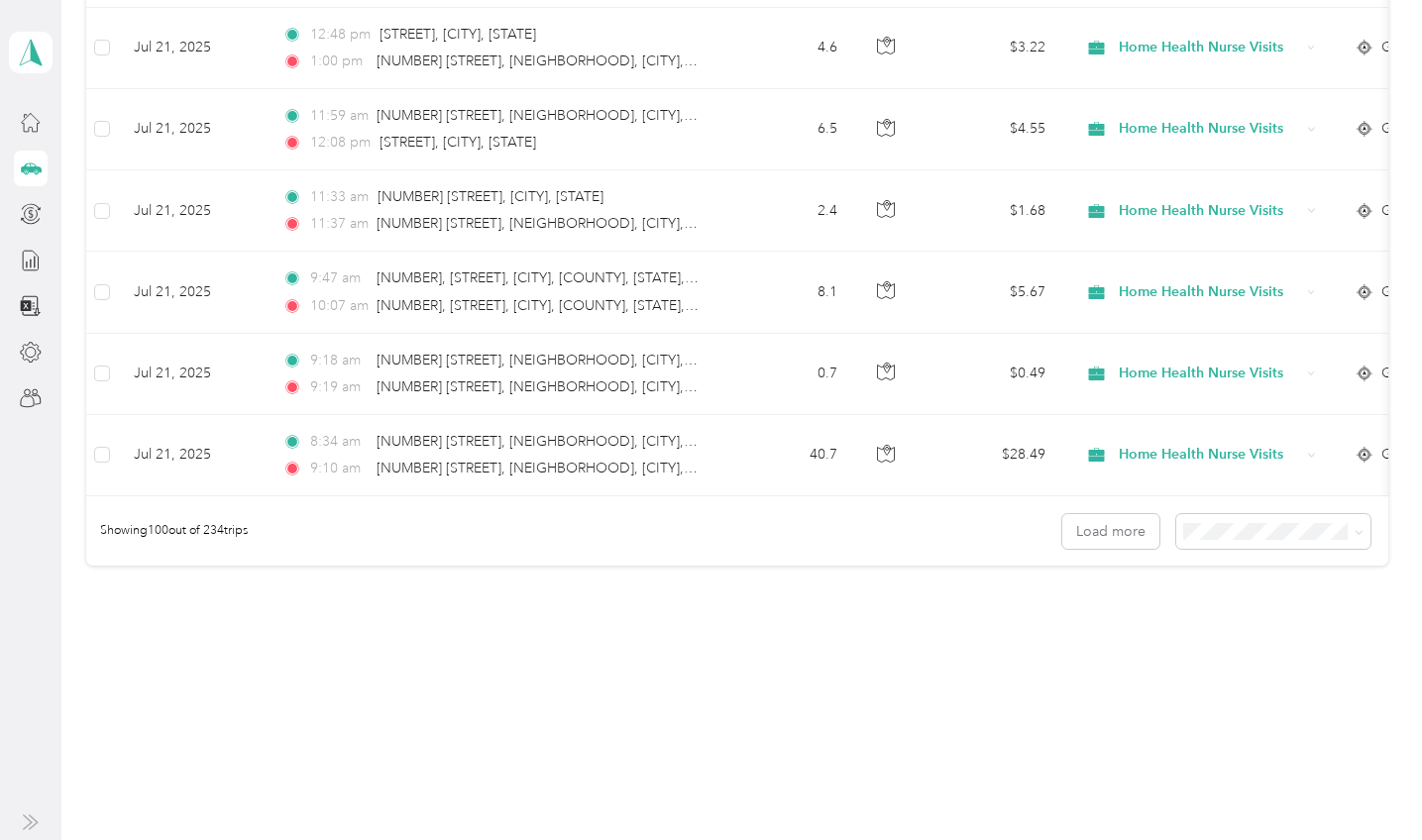scroll, scrollTop: 7989, scrollLeft: 0, axis: vertical 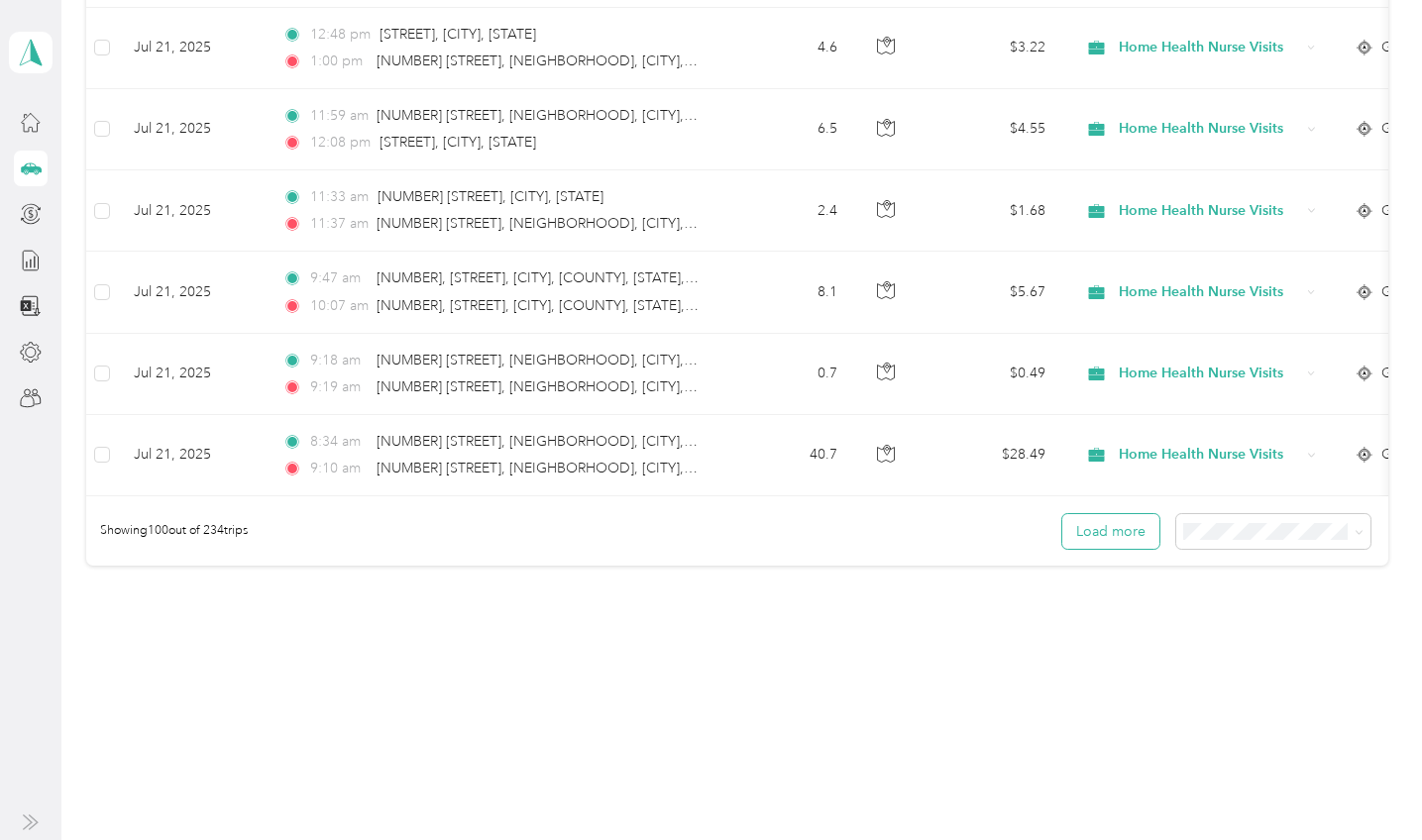 click on "Load more" at bounding box center [1111, 531] 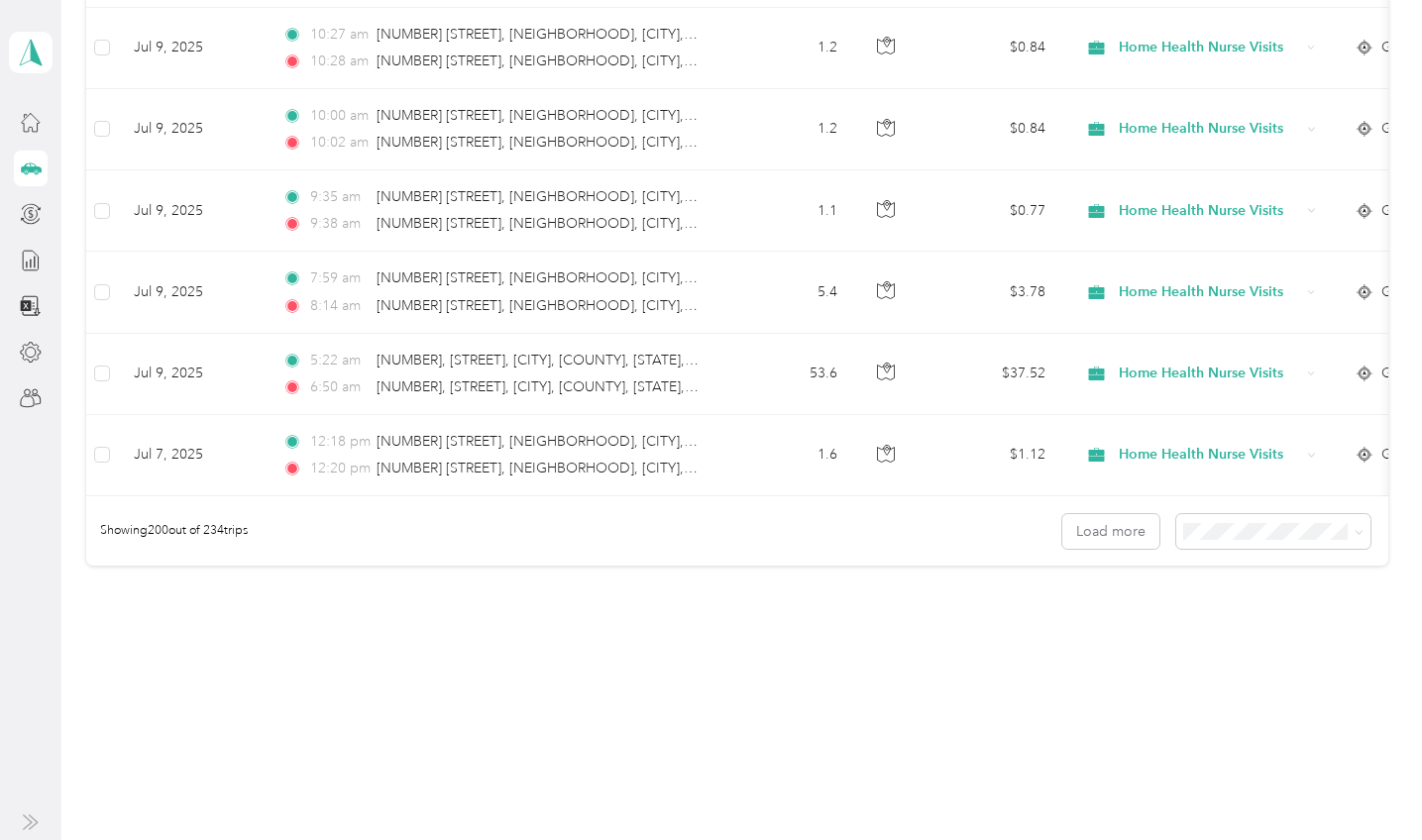 scroll, scrollTop: 16136, scrollLeft: 0, axis: vertical 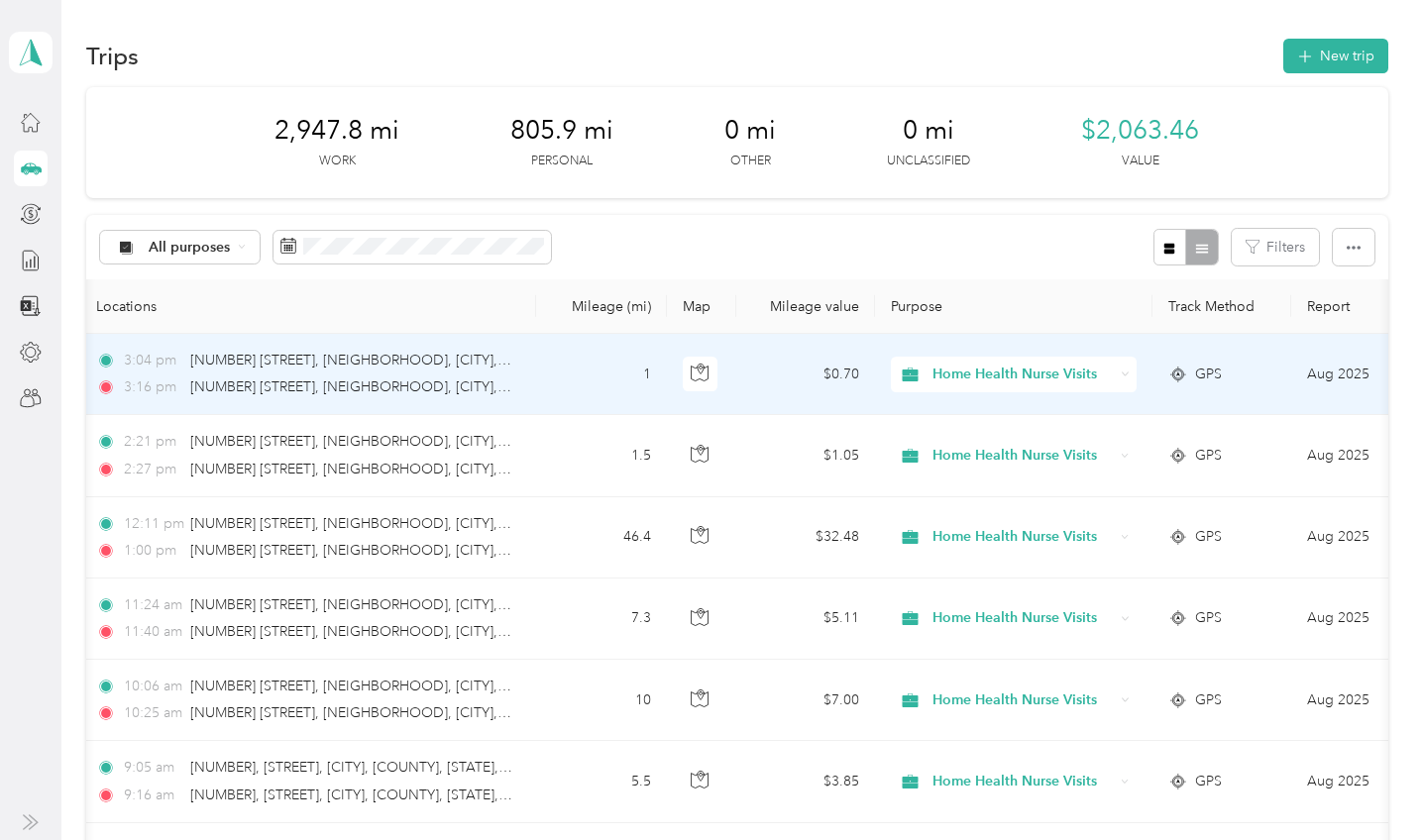 click on "Home Health Nurse Visits" at bounding box center [1023, 374] 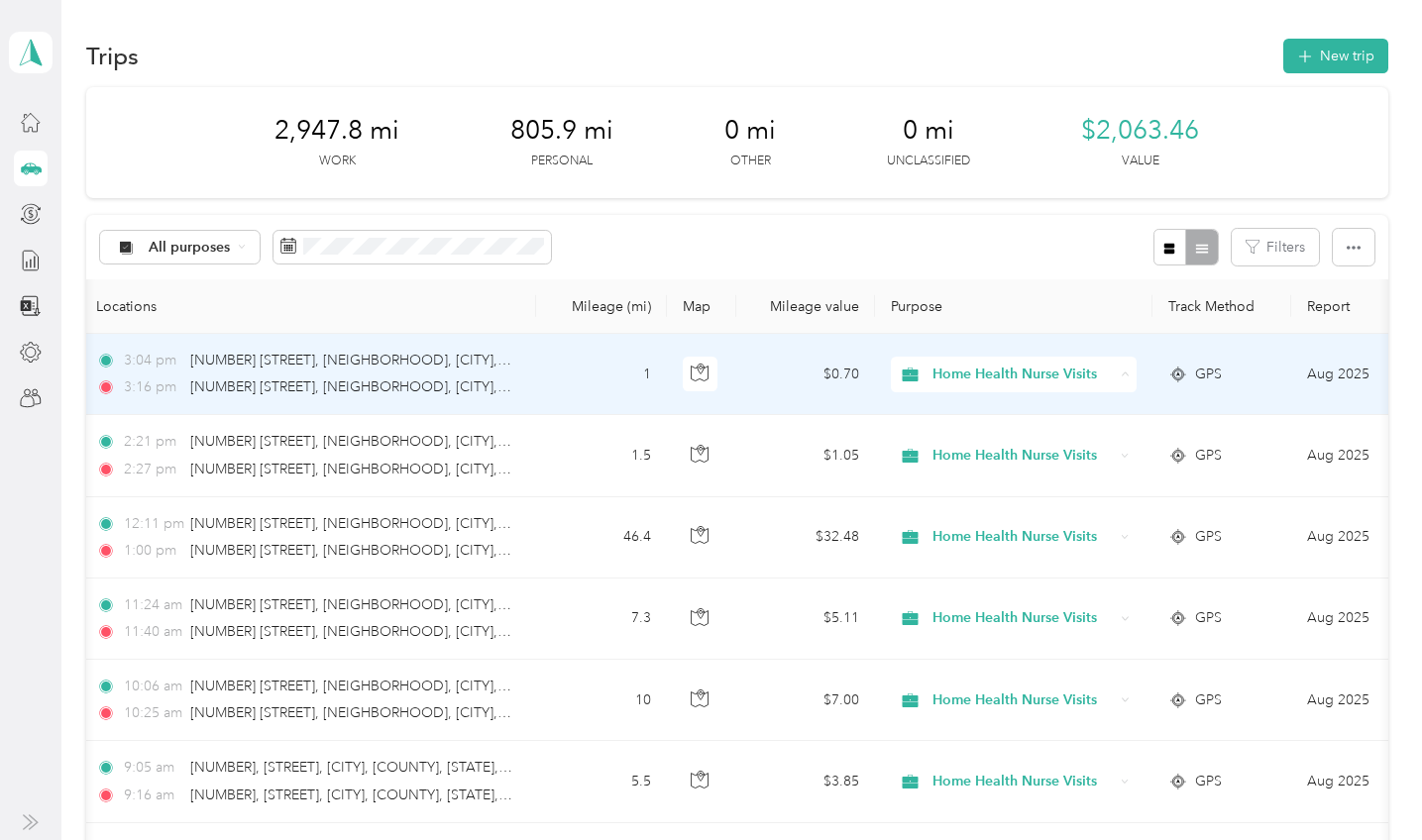 click on "Personal" at bounding box center [1034, 445] 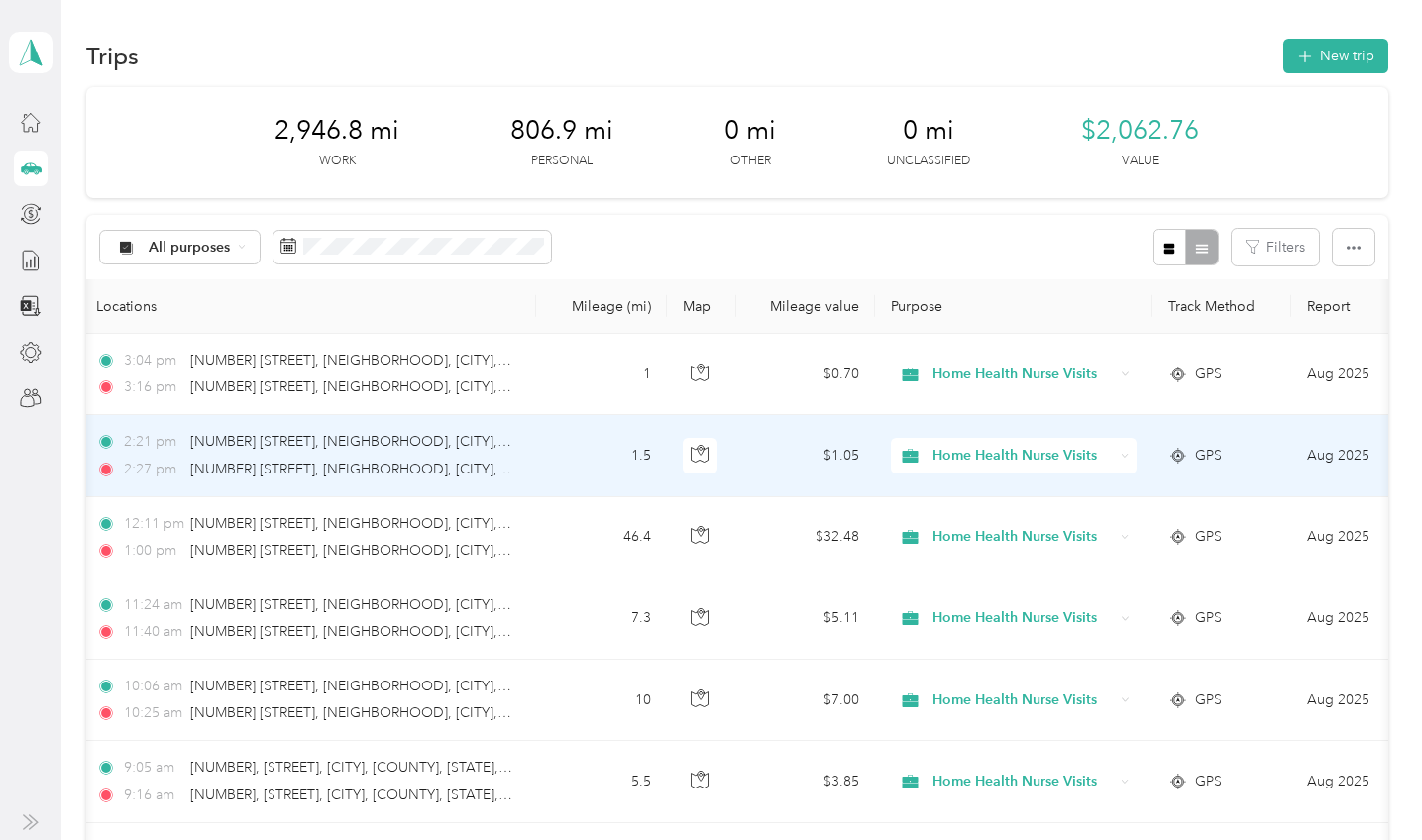 click on "Home Health Nurse Visits" at bounding box center (1023, 456) 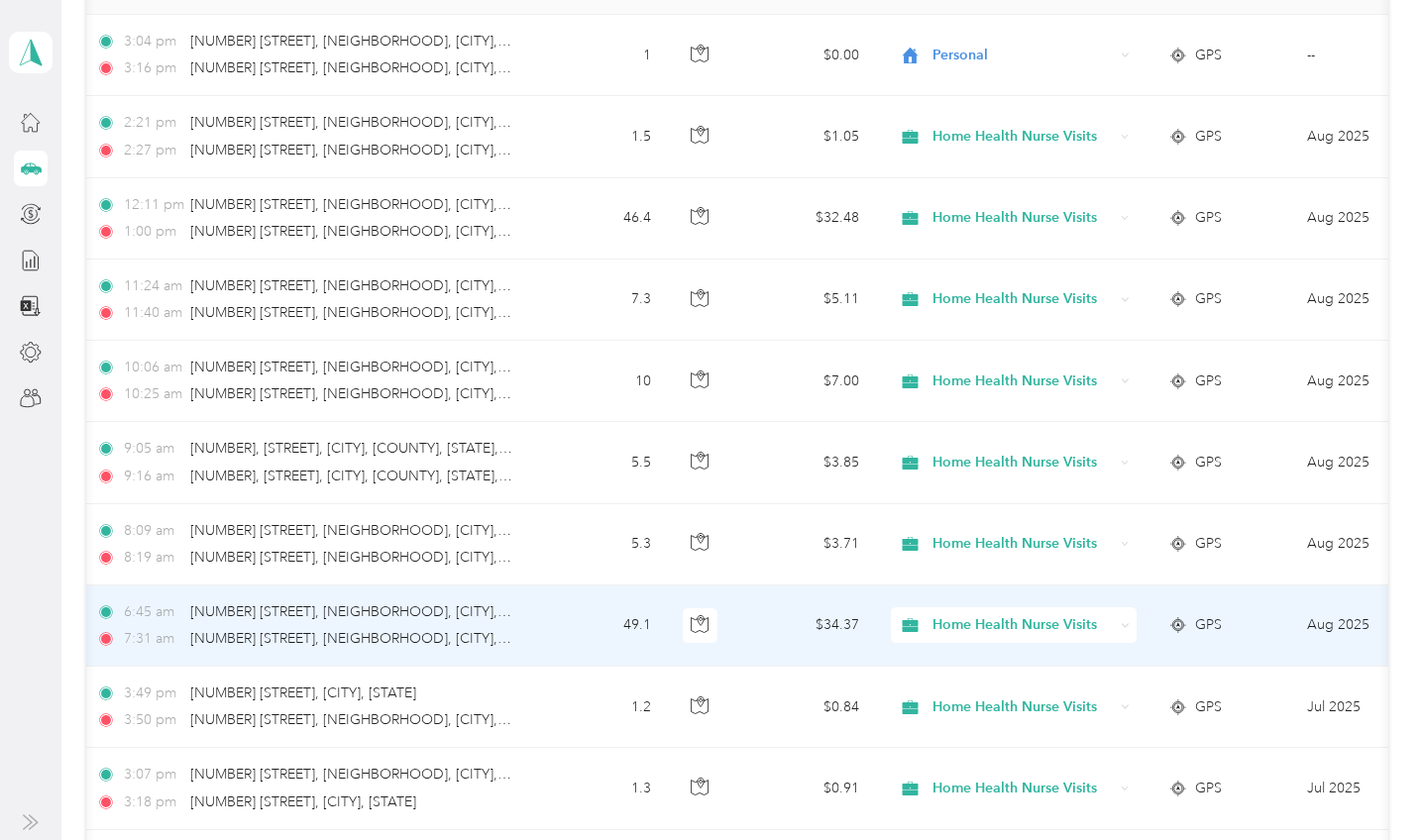 scroll, scrollTop: 476, scrollLeft: 0, axis: vertical 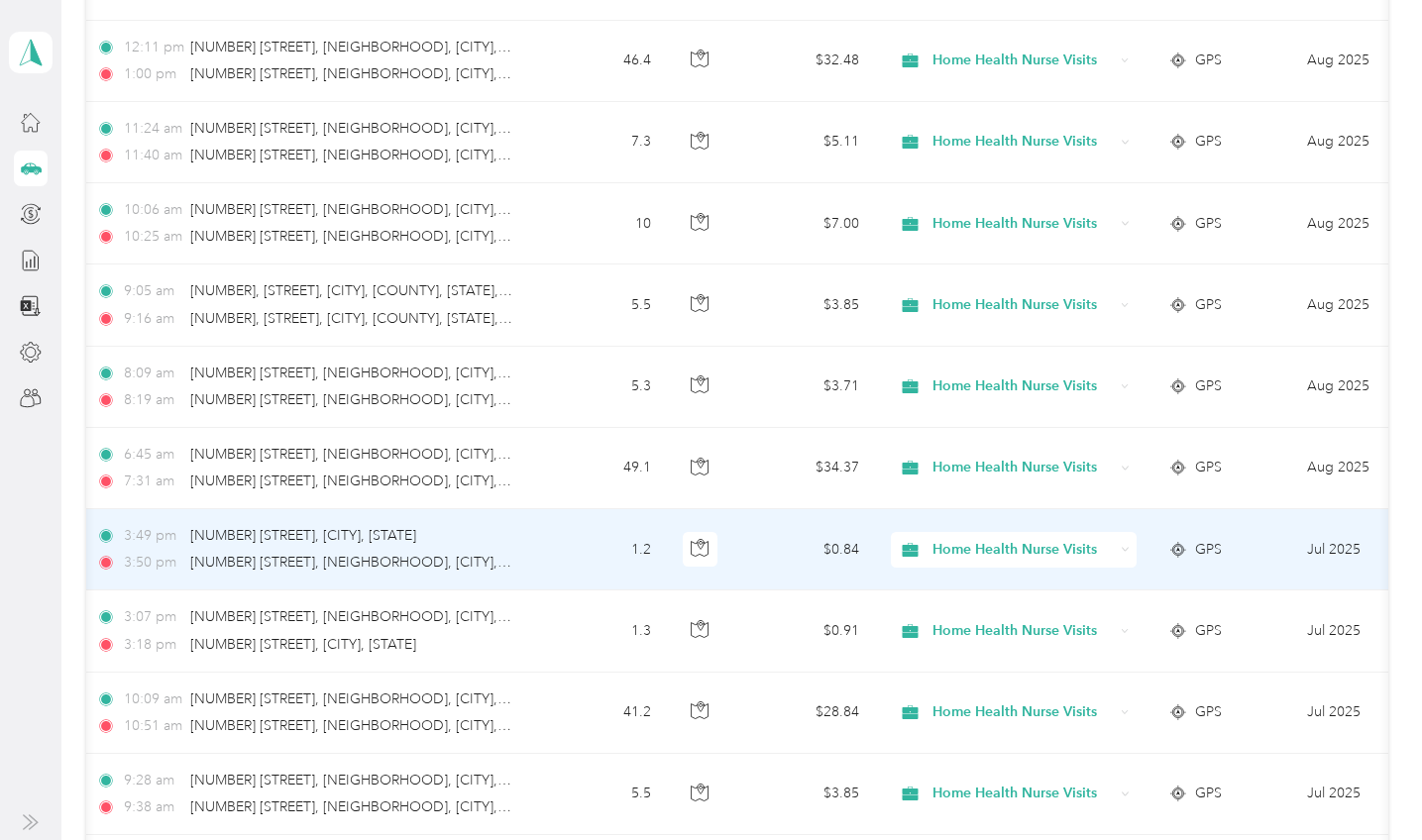 click on "Home Health Nurse Visits" at bounding box center [1023, 550] 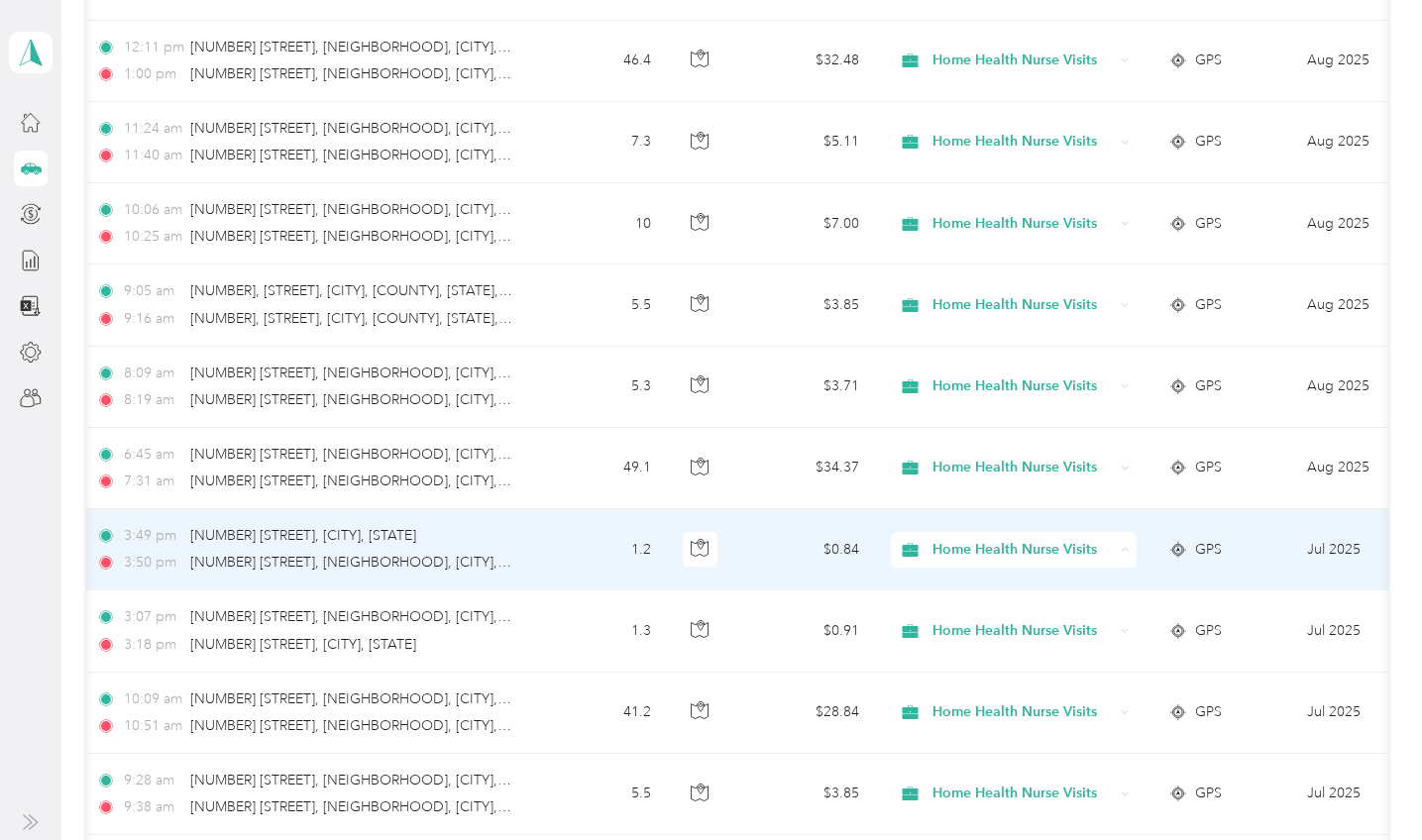 click on "Personal" at bounding box center [1034, 303] 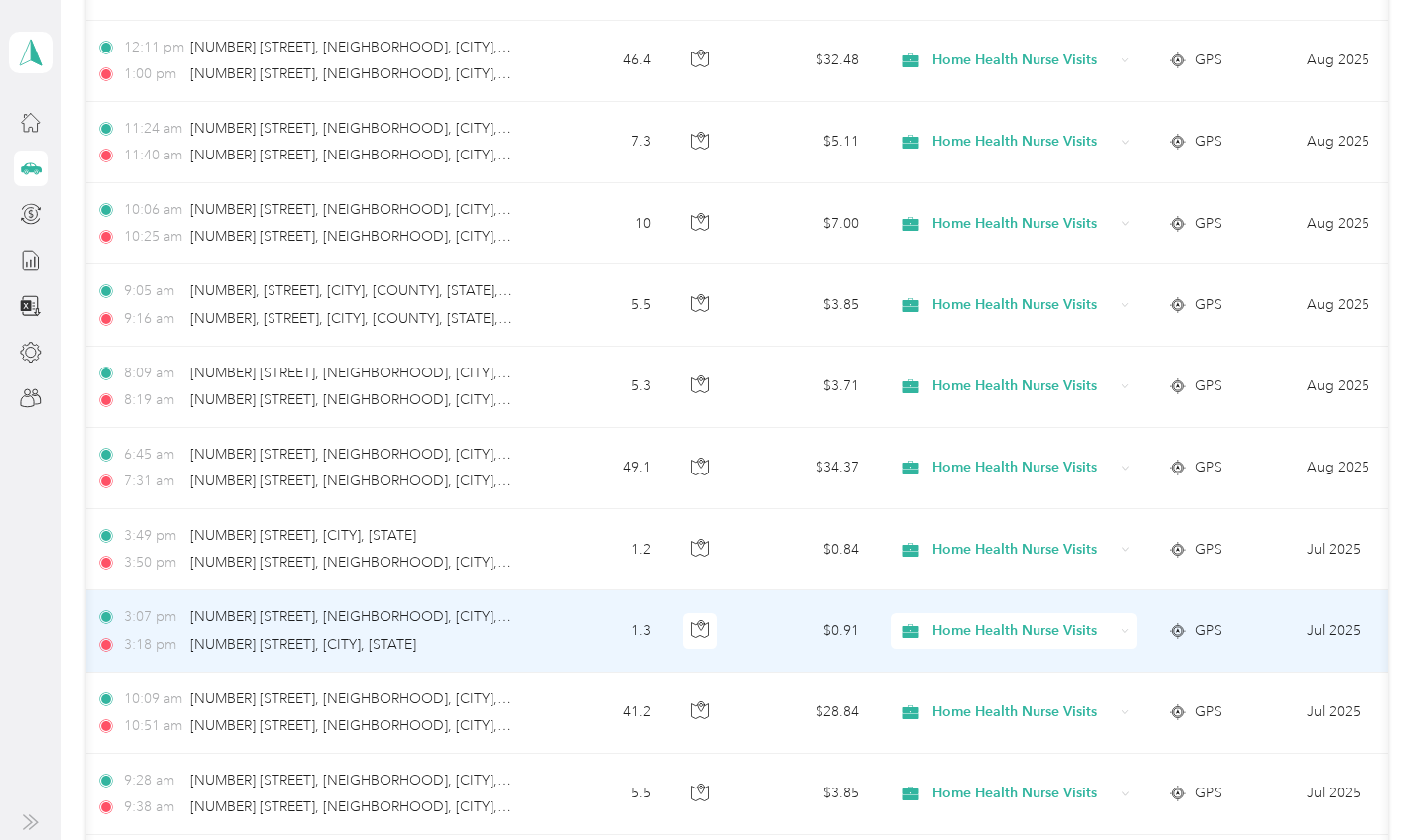 click on "Home Health Nurse Visits" at bounding box center (1023, 631) 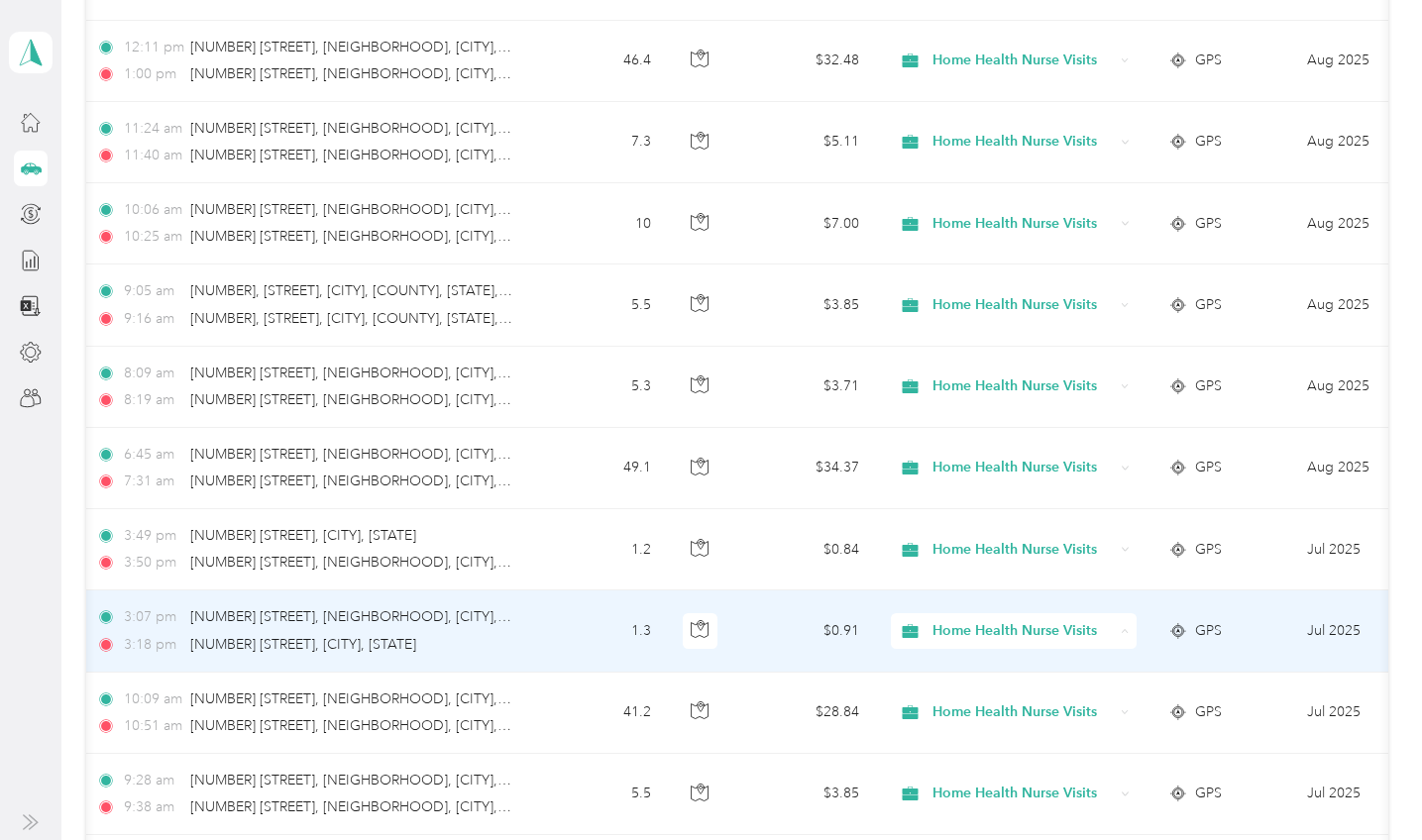 click on "Personal" at bounding box center (1017, 384) 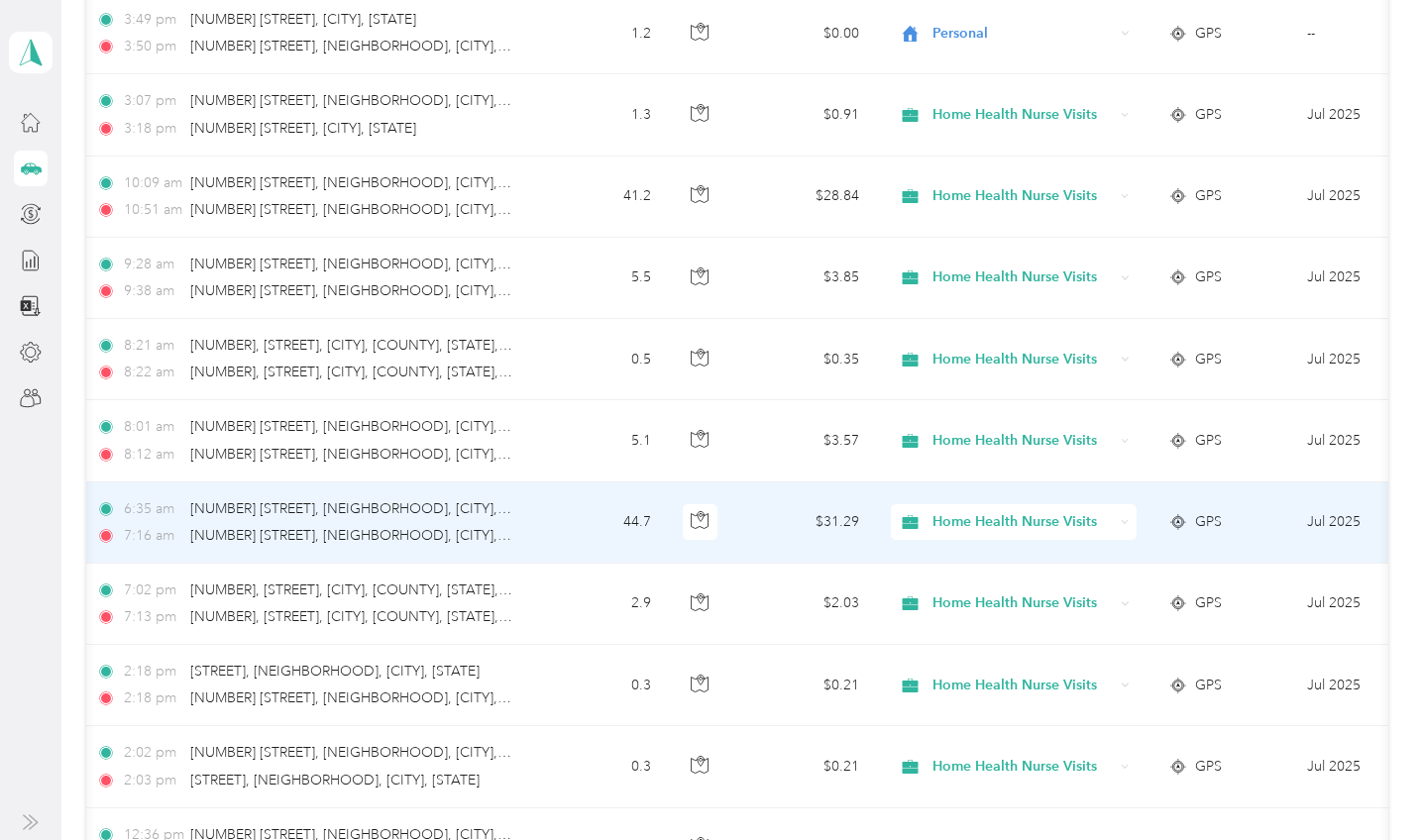scroll, scrollTop: 1012, scrollLeft: 0, axis: vertical 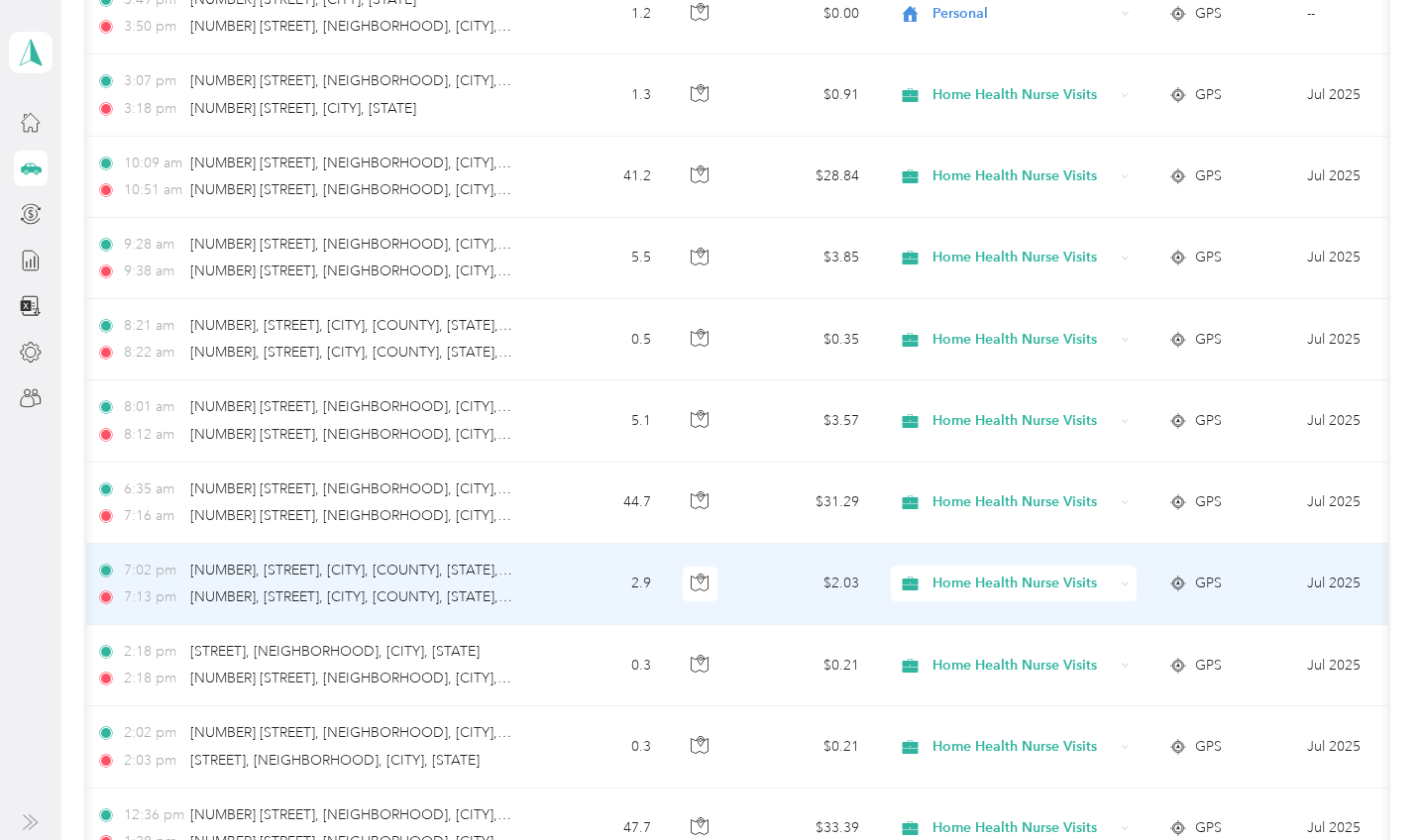 click on "Home Health Nurse Visits" at bounding box center [1023, 583] 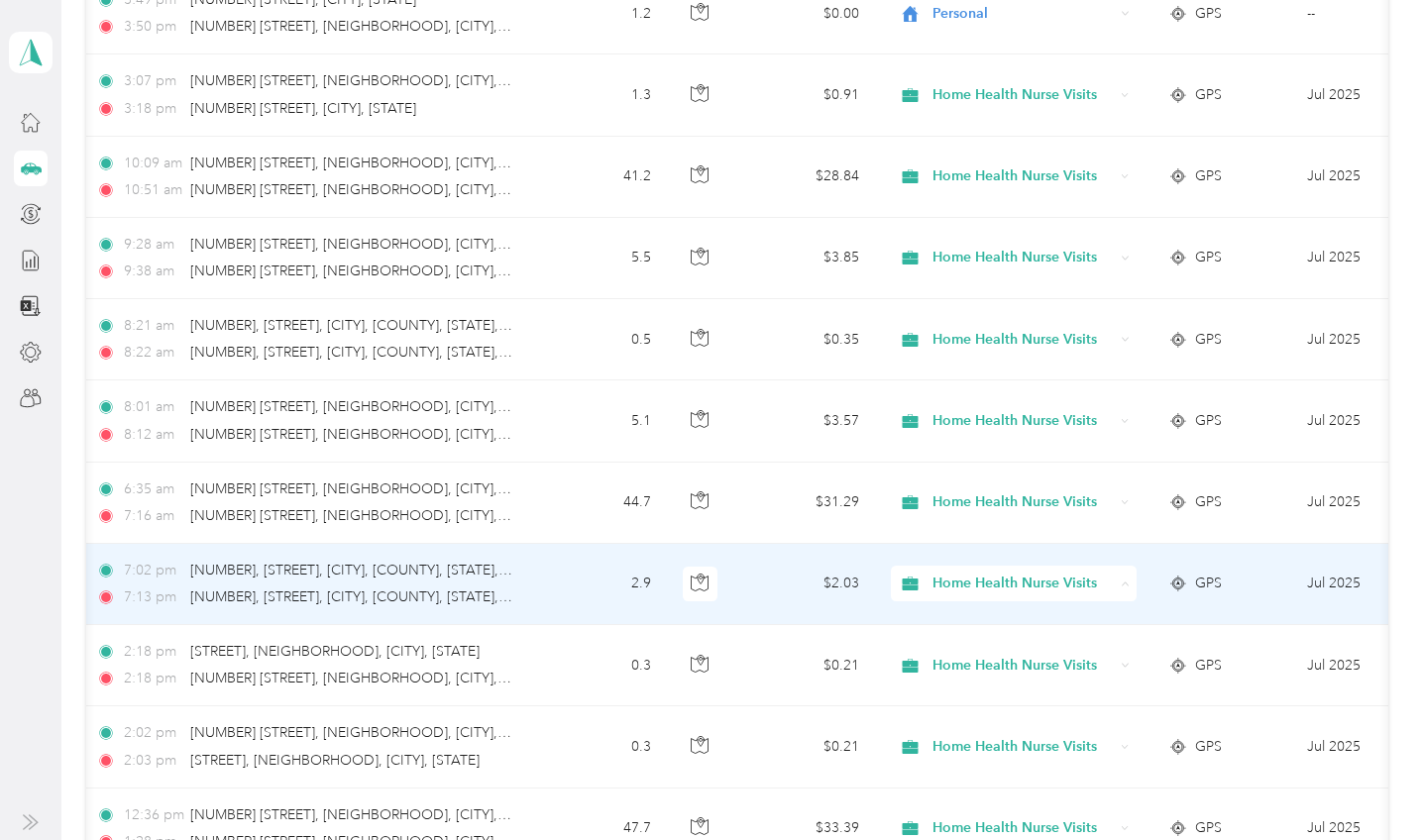 click on "Personal" at bounding box center [1034, 337] 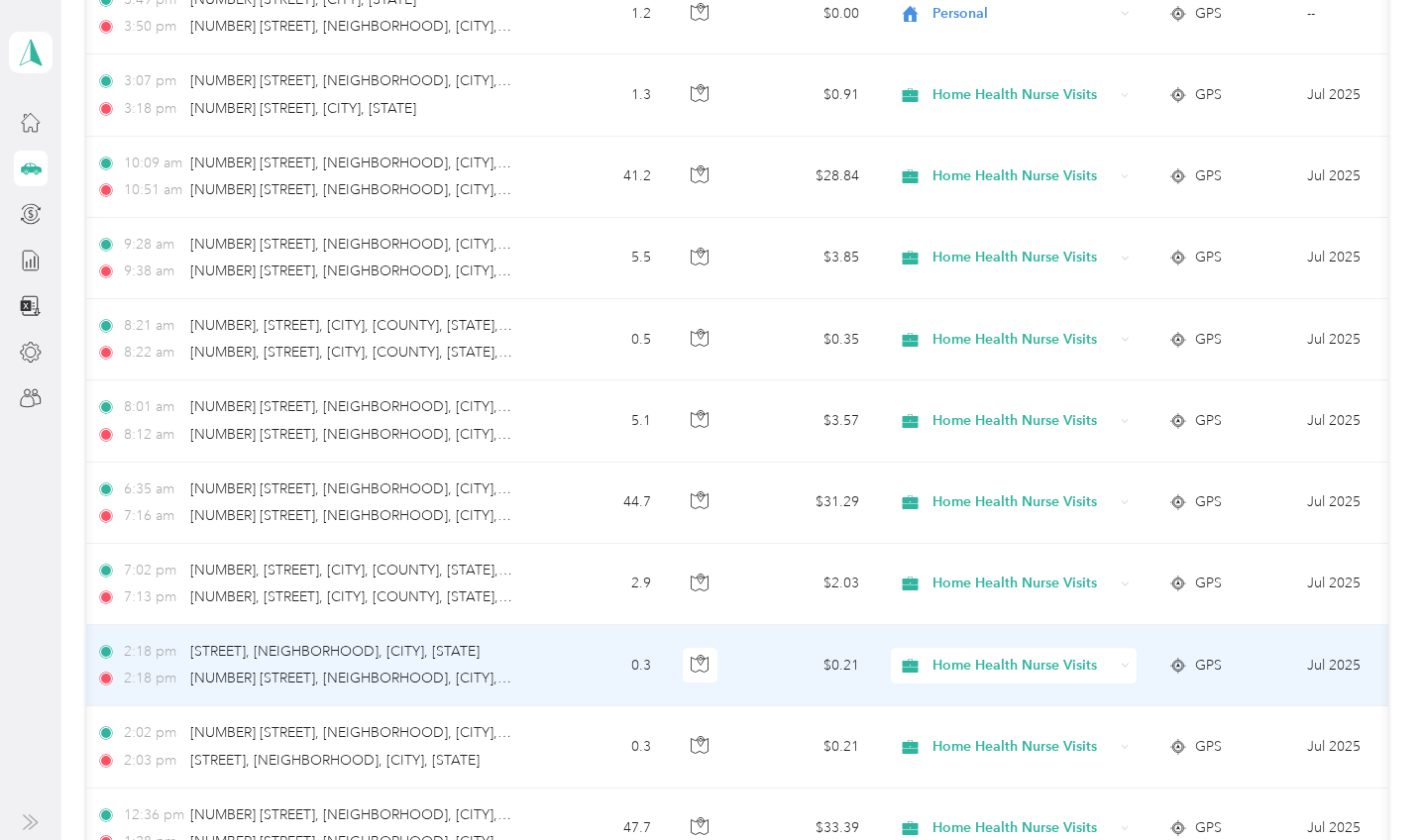 click on "Home Health Nurse Visits" at bounding box center [1023, 666] 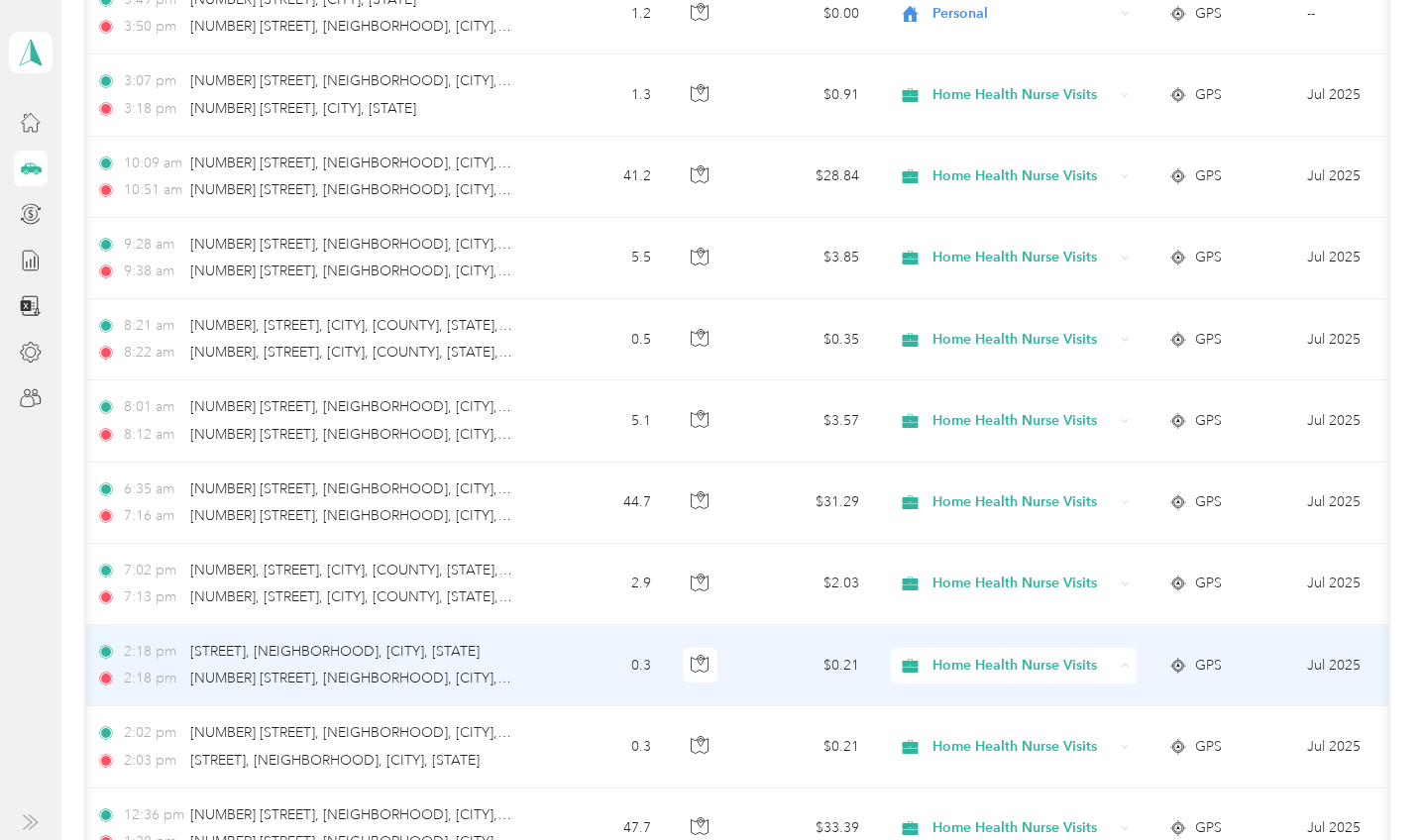 click on "Personal" at bounding box center [1017, 419] 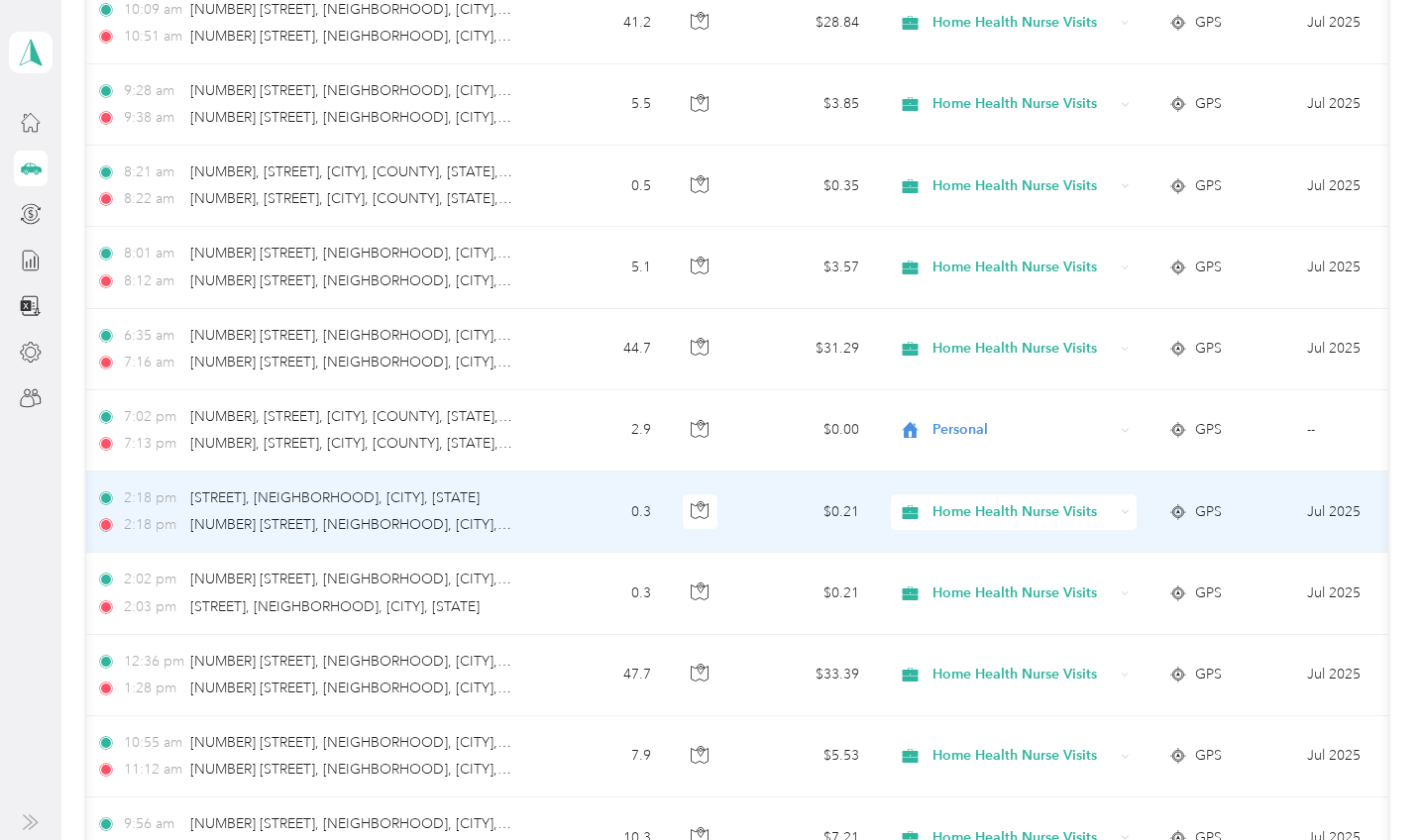 scroll, scrollTop: 1188, scrollLeft: 0, axis: vertical 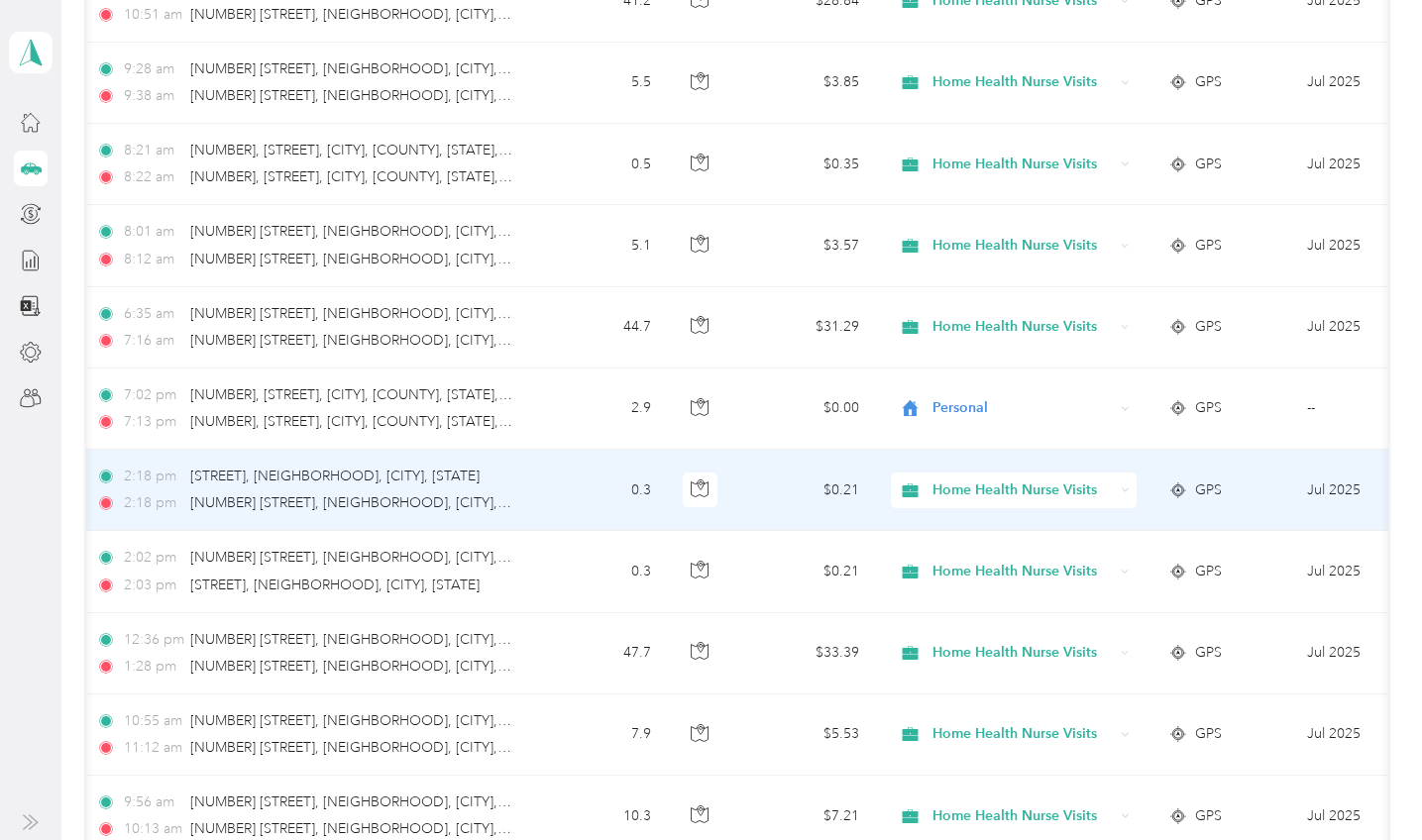 click on "Home Health Nurse Visits" at bounding box center [1023, 490] 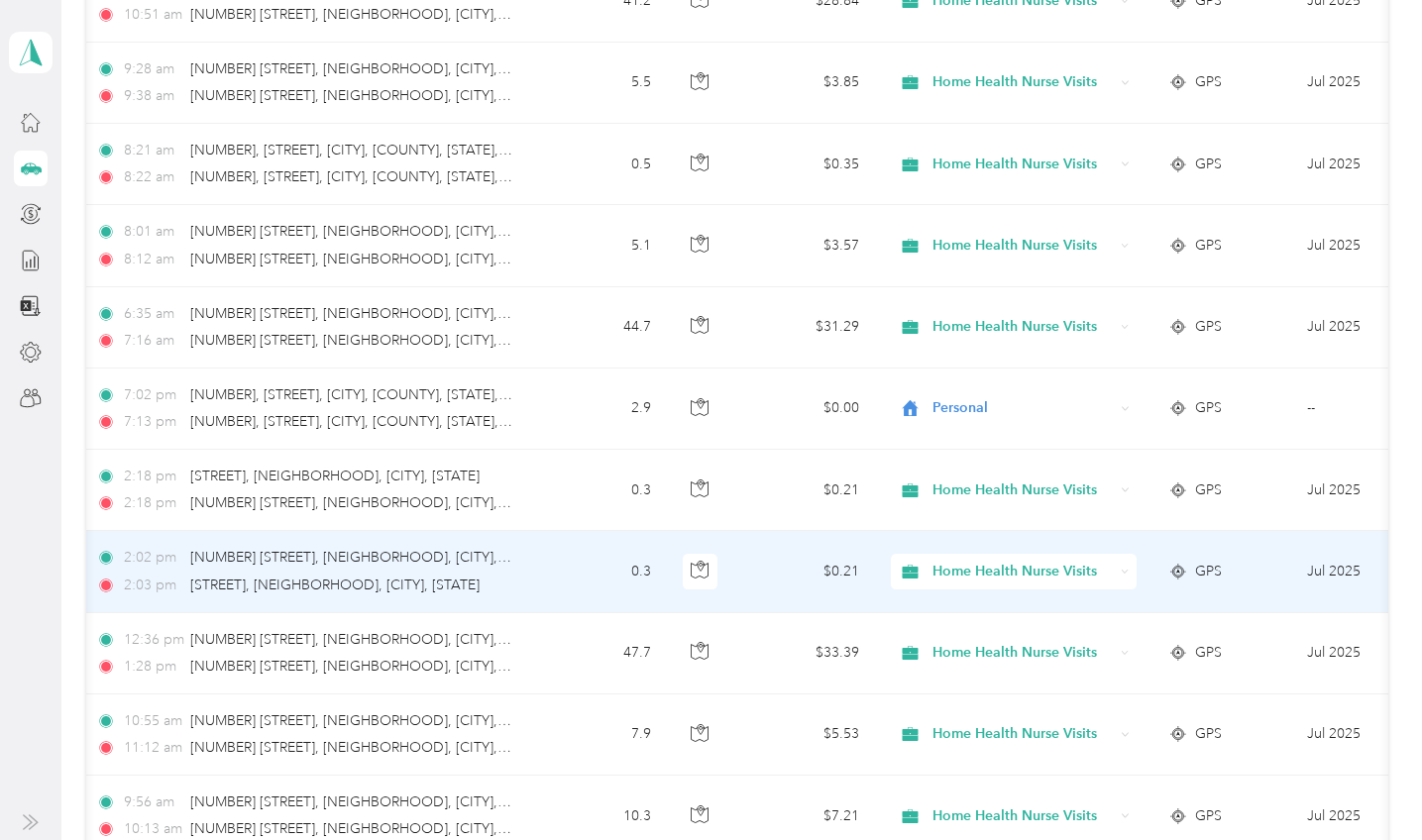 click on "Home Health Nurse Visits" at bounding box center [1023, 572] 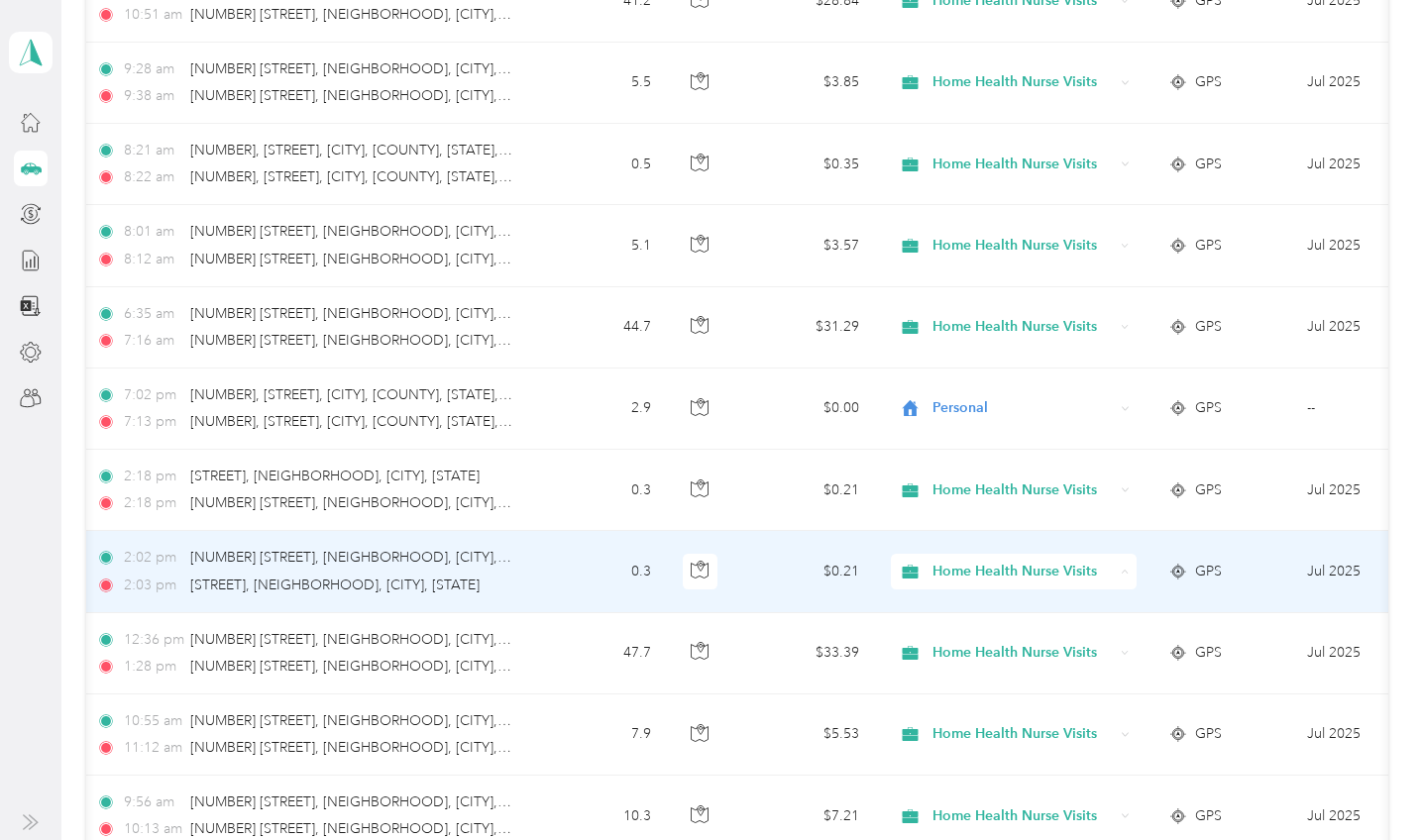 click on "Work Personal Home Health Nurse Visits Charting at Library  Other Charity Medical Moving Commute" at bounding box center [1017, 412] 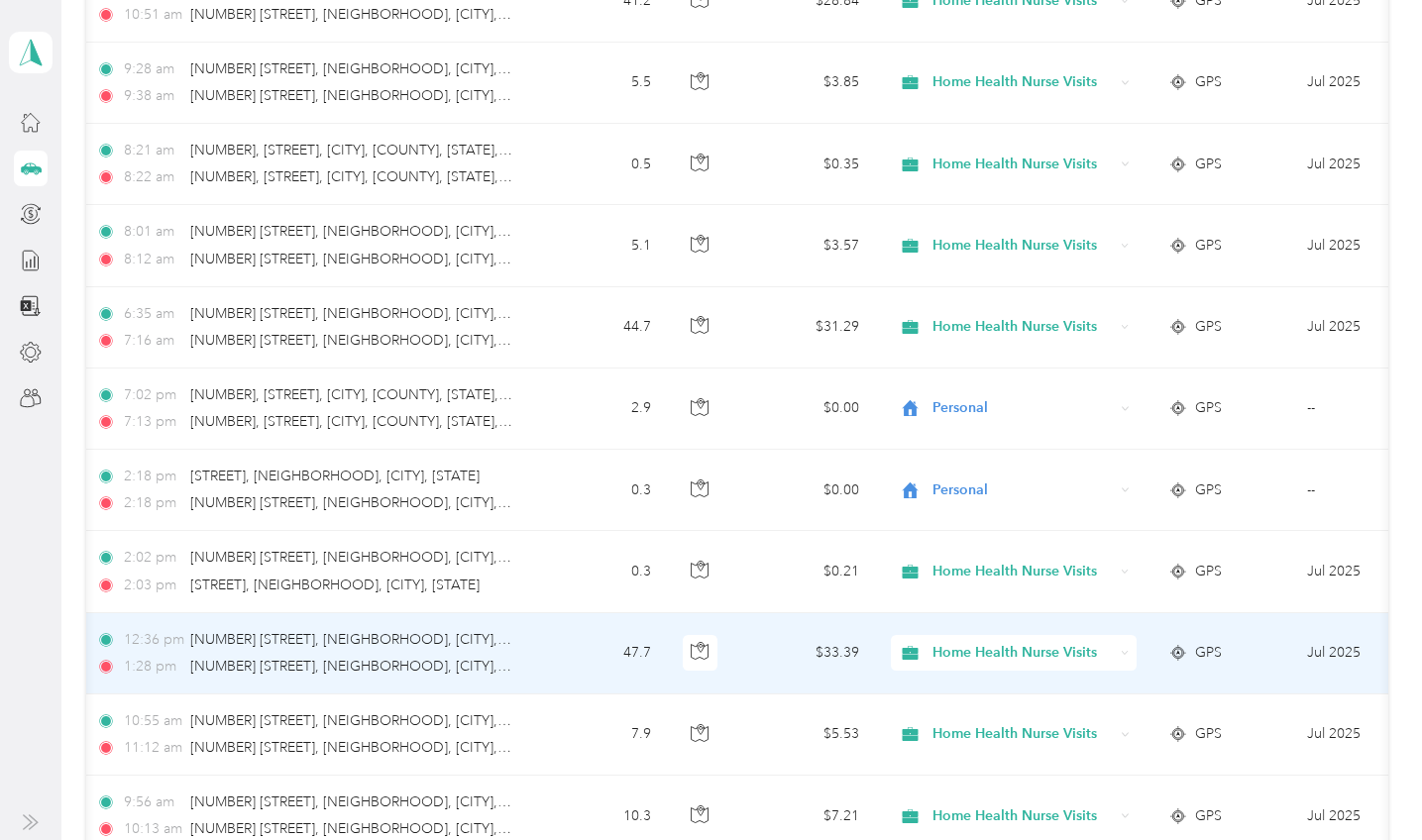 scroll, scrollTop: 0, scrollLeft: 185, axis: horizontal 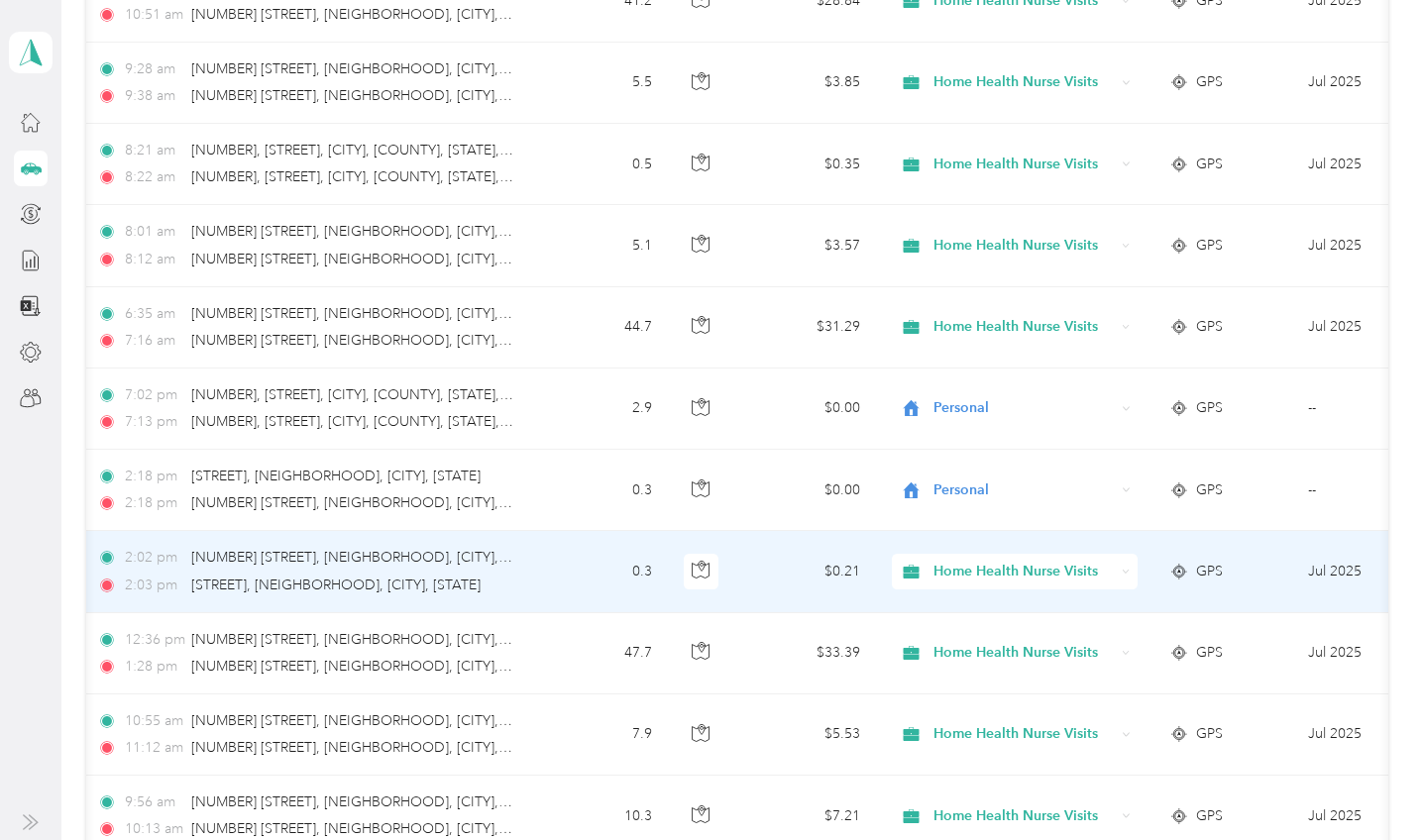 click on "Home Health Nurse Visits" at bounding box center [1024, 572] 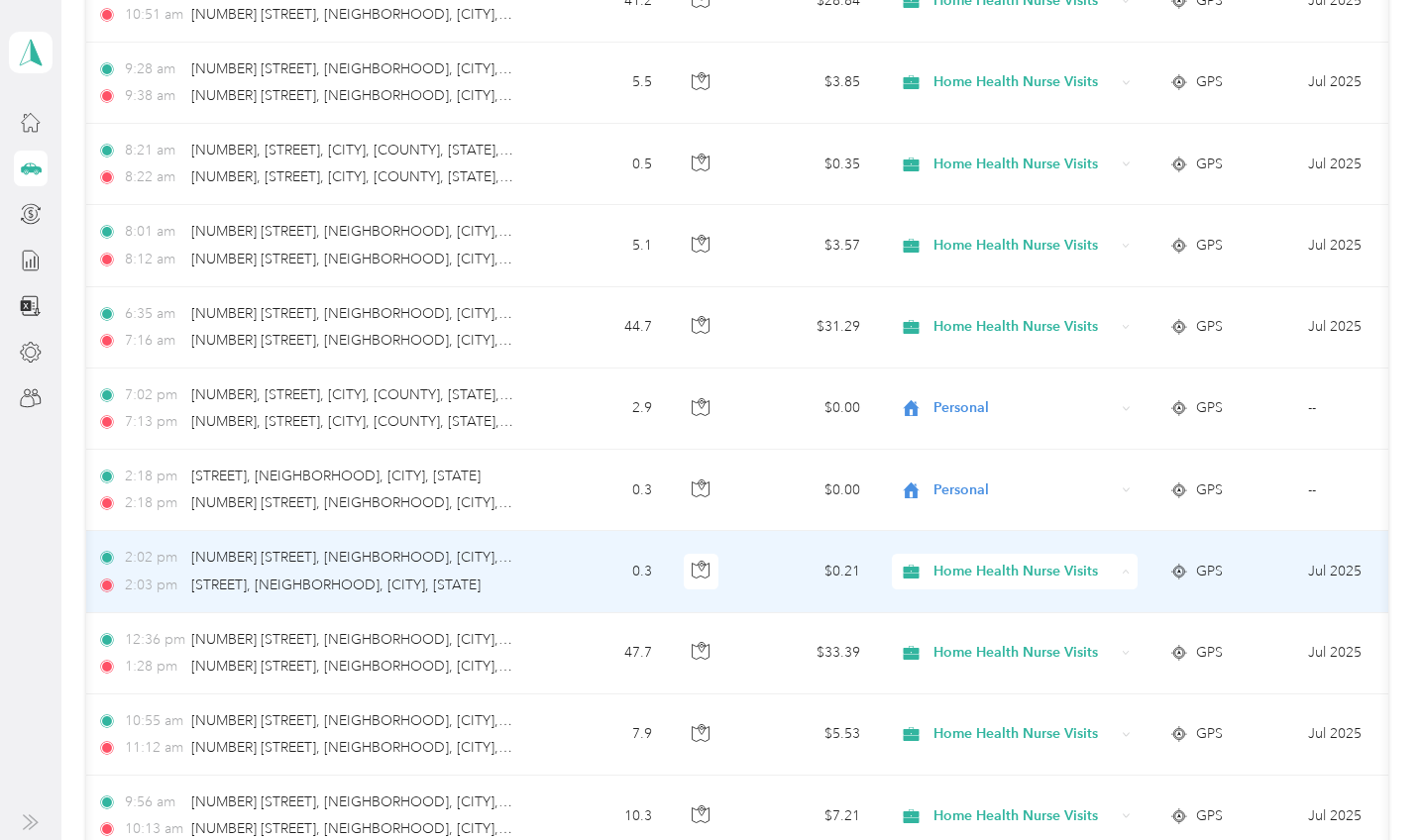 click on "Personal" at bounding box center (1035, 325) 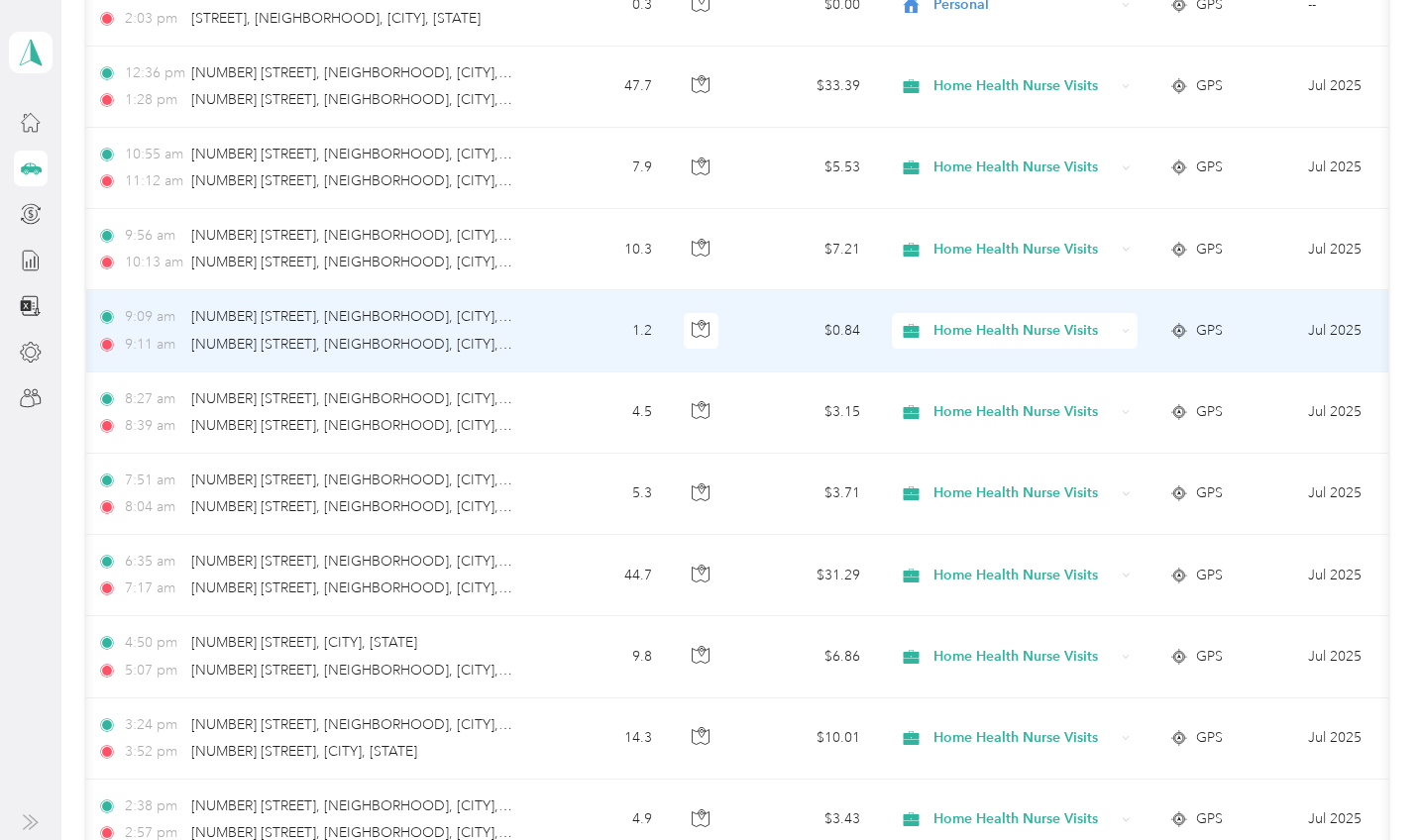 scroll, scrollTop: 1755, scrollLeft: 0, axis: vertical 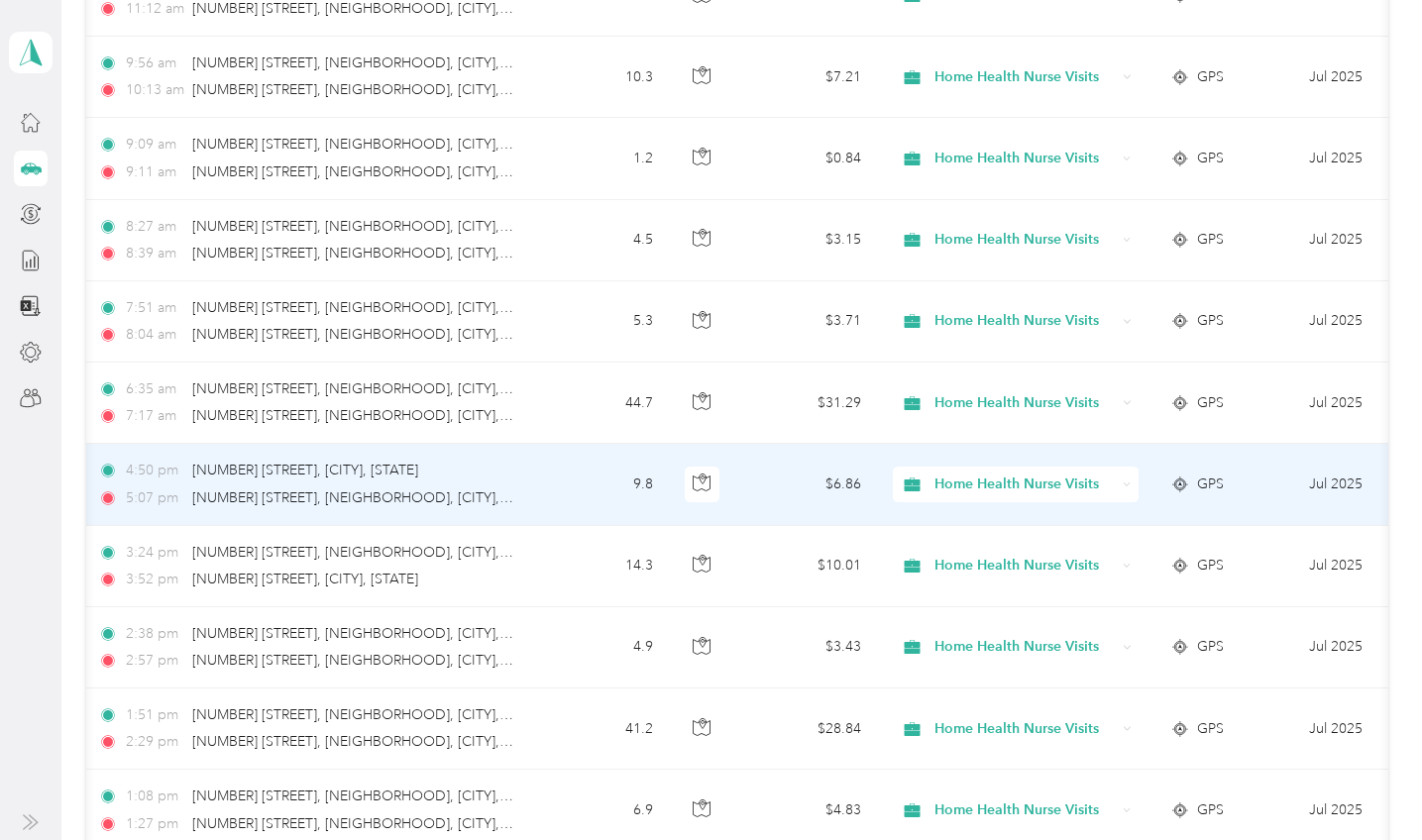 click on "Home Health Nurse Visits" at bounding box center (1025, 484) 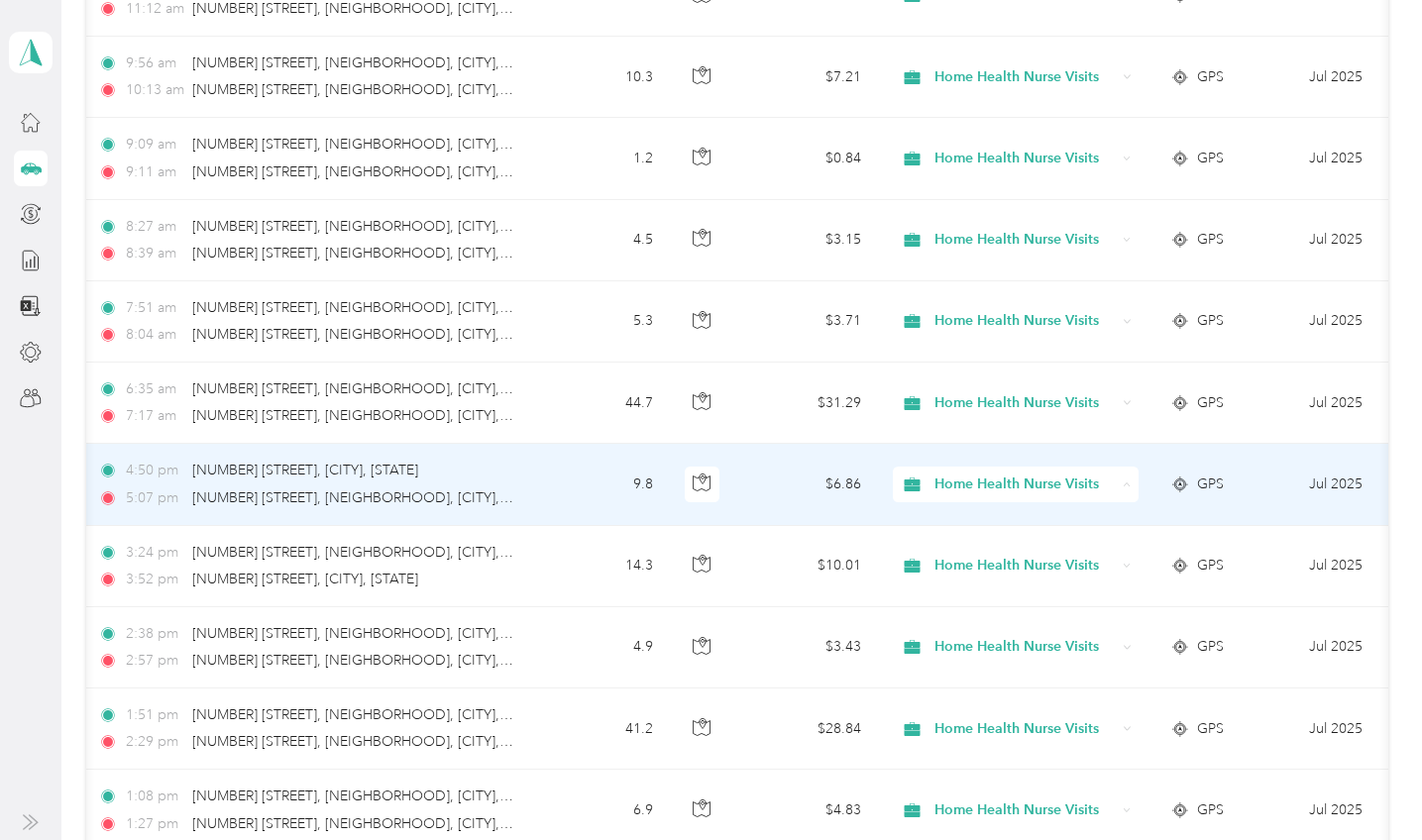 click on "Personal" at bounding box center (1036, 555) 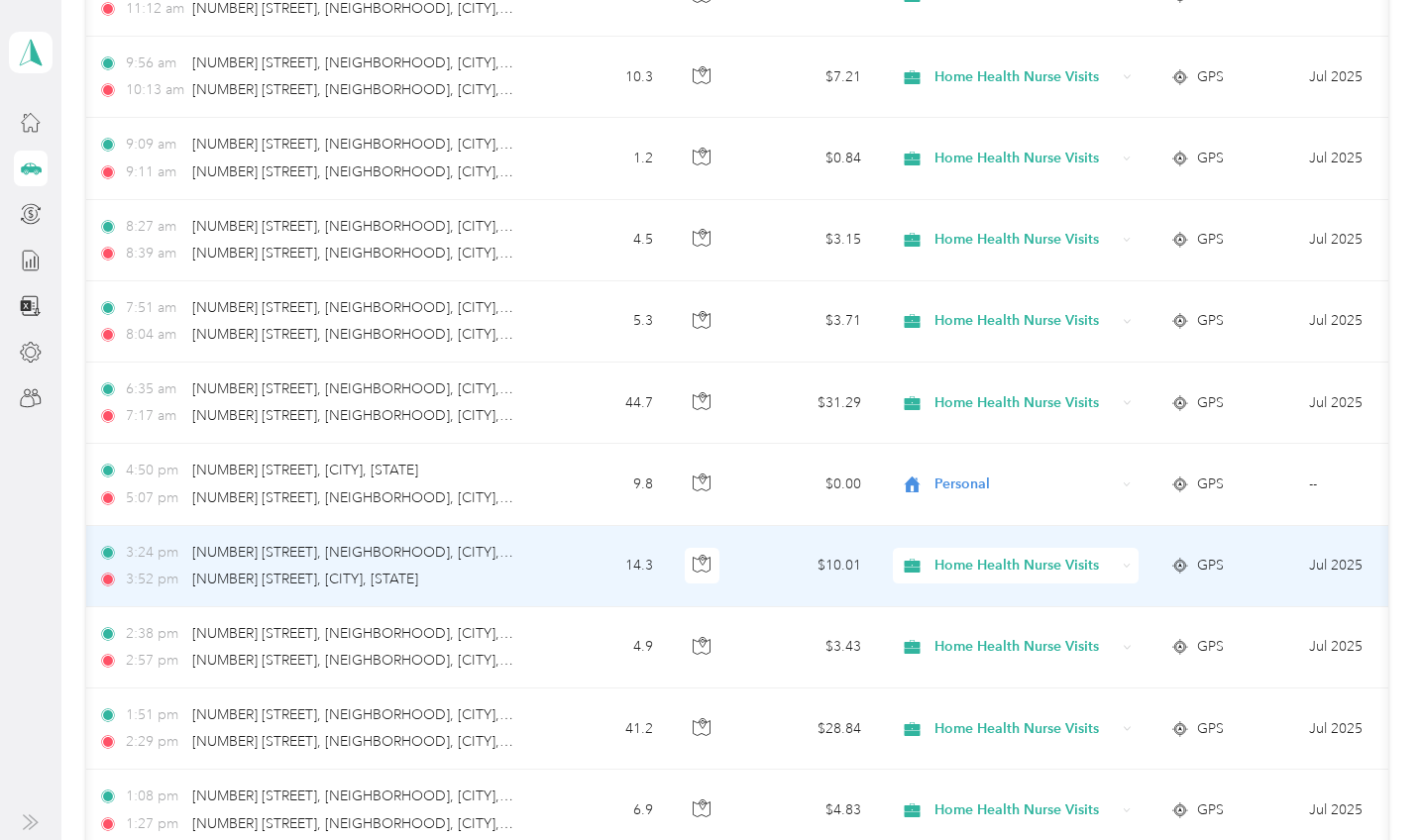 click on "Home Health Nurse Visits" at bounding box center [1025, 566] 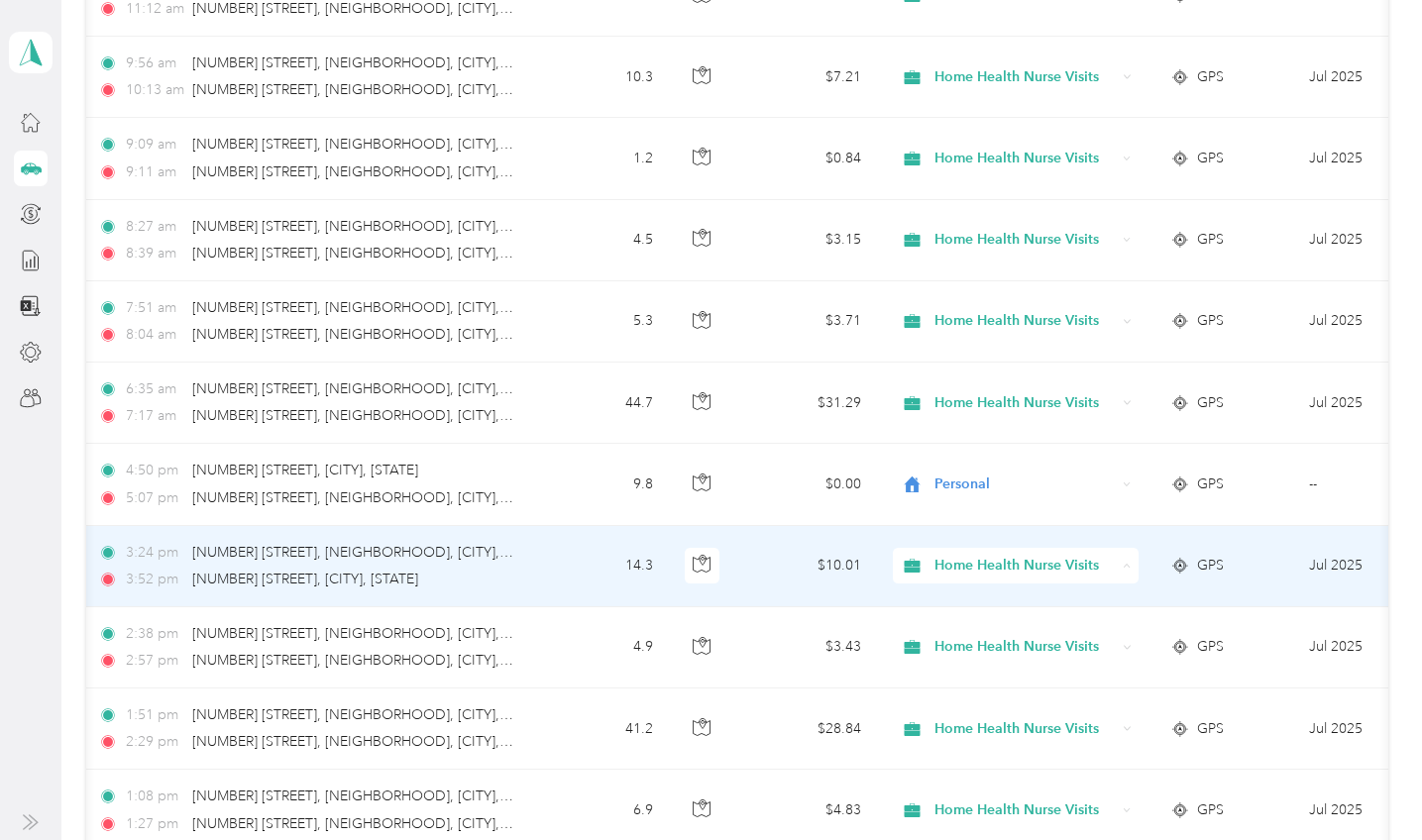 click on "Personal" at bounding box center [1019, 319] 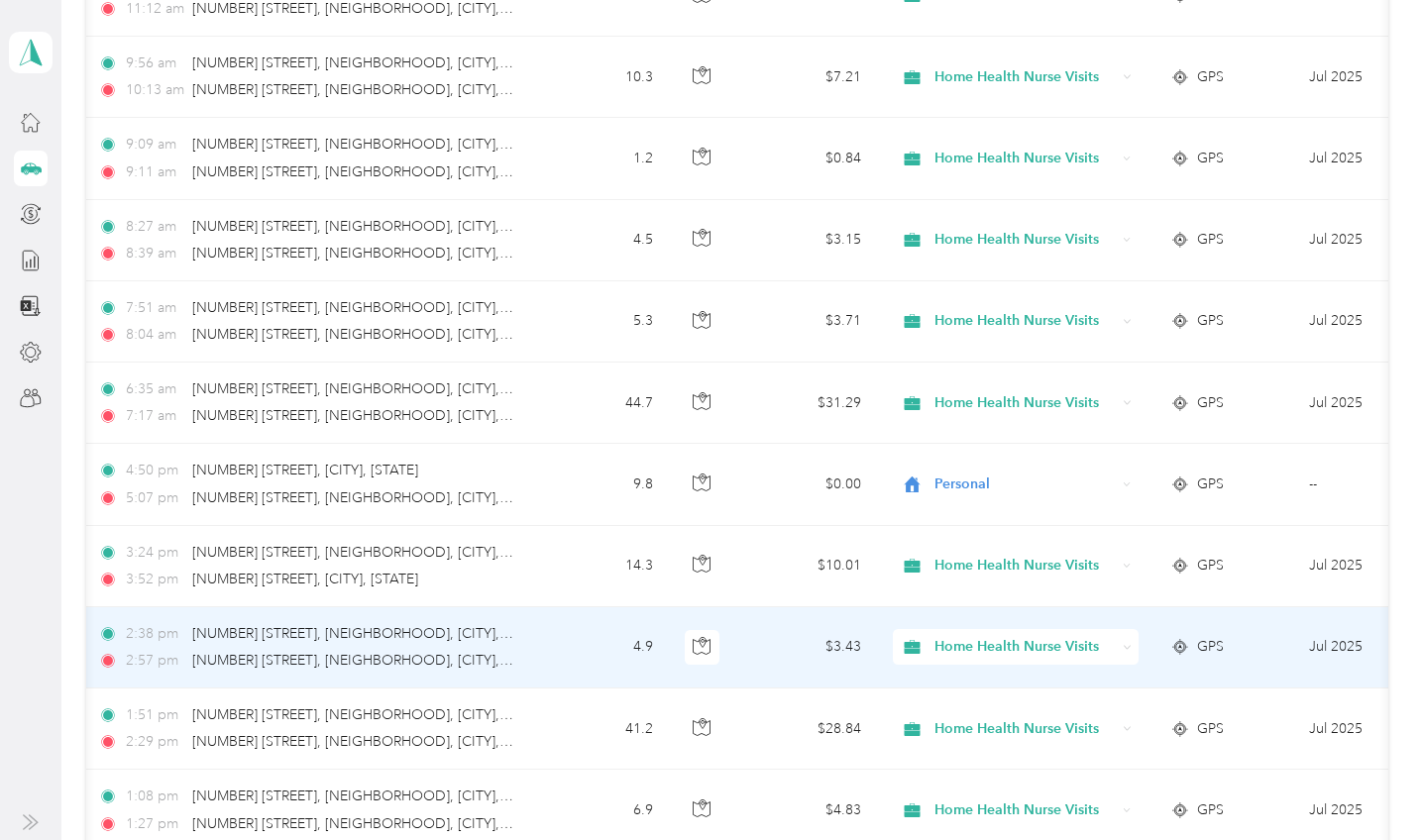 click on "Home Health Nurse Visits" at bounding box center (1025, 647) 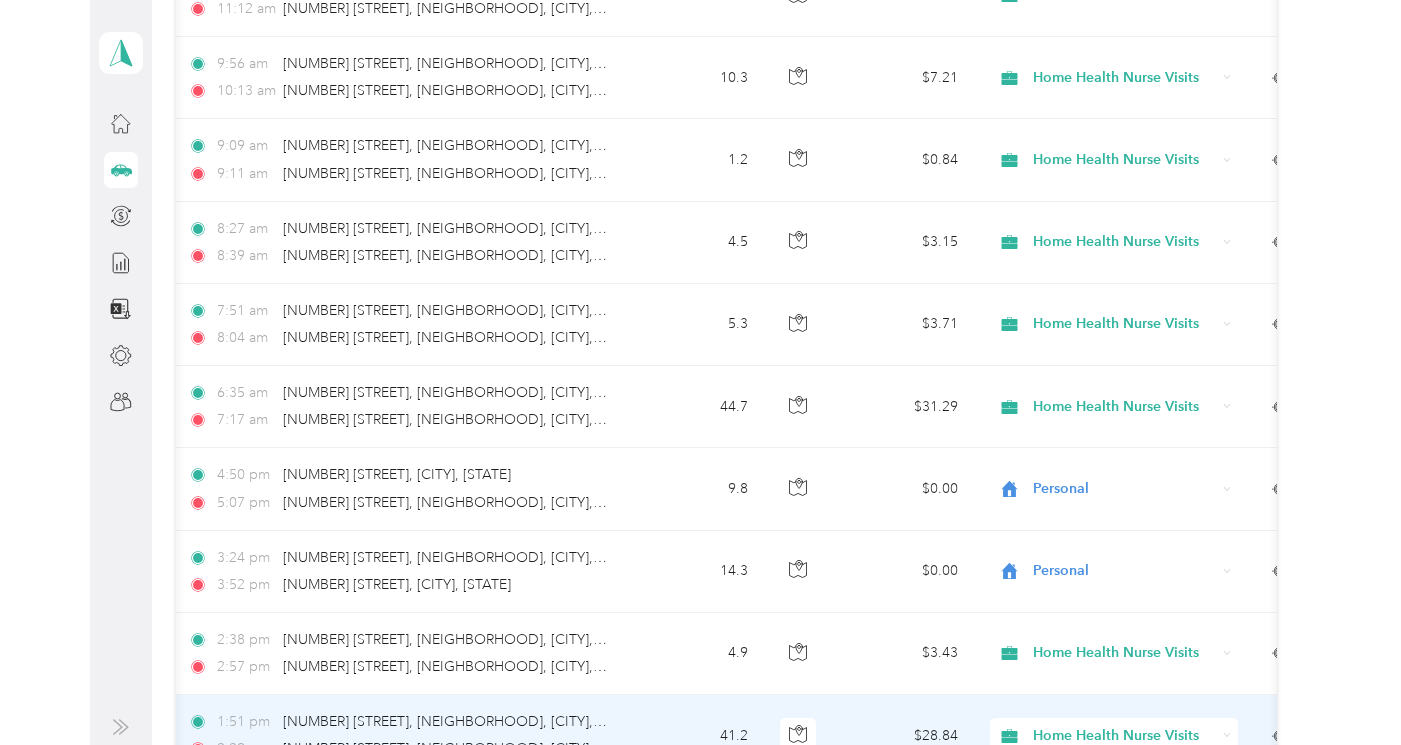 scroll, scrollTop: 2119, scrollLeft: 0, axis: vertical 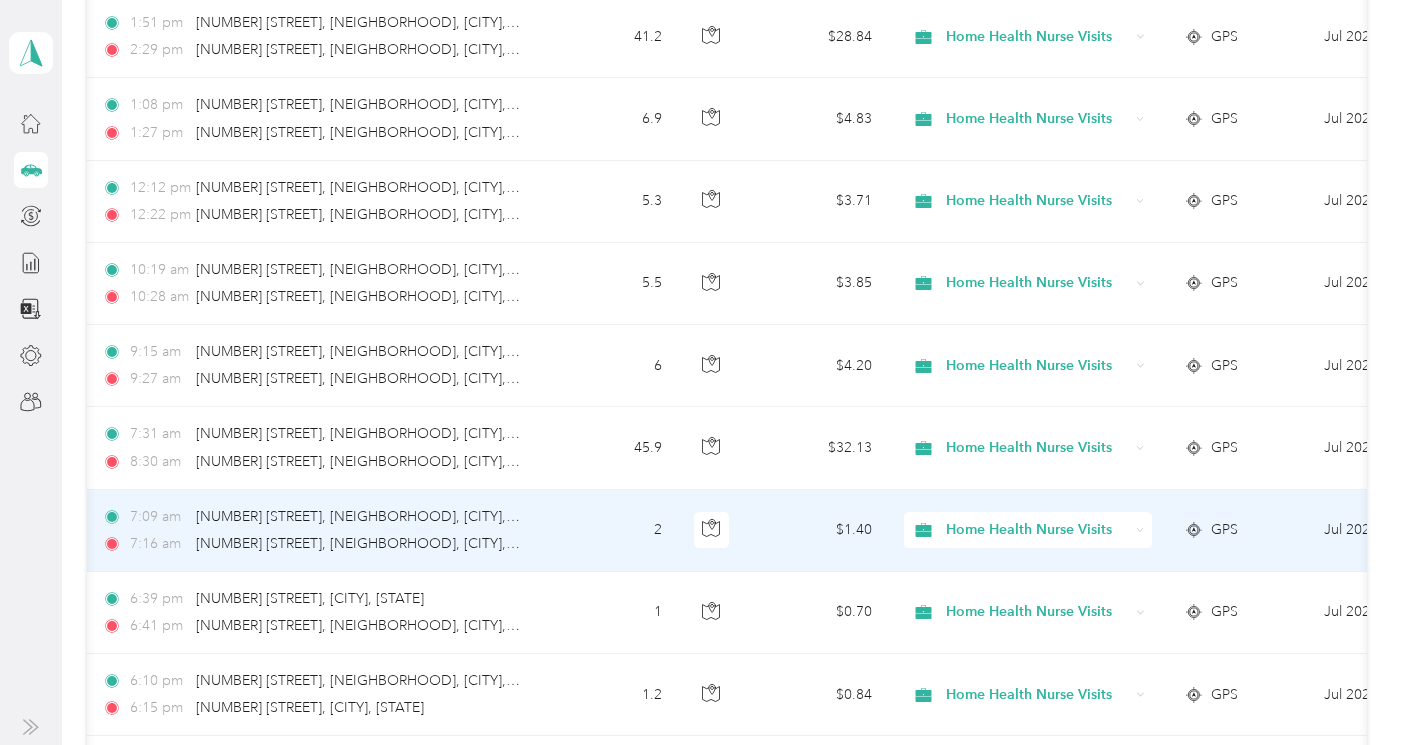 click on "Home Health Nurse Visits" at bounding box center [1037, 530] 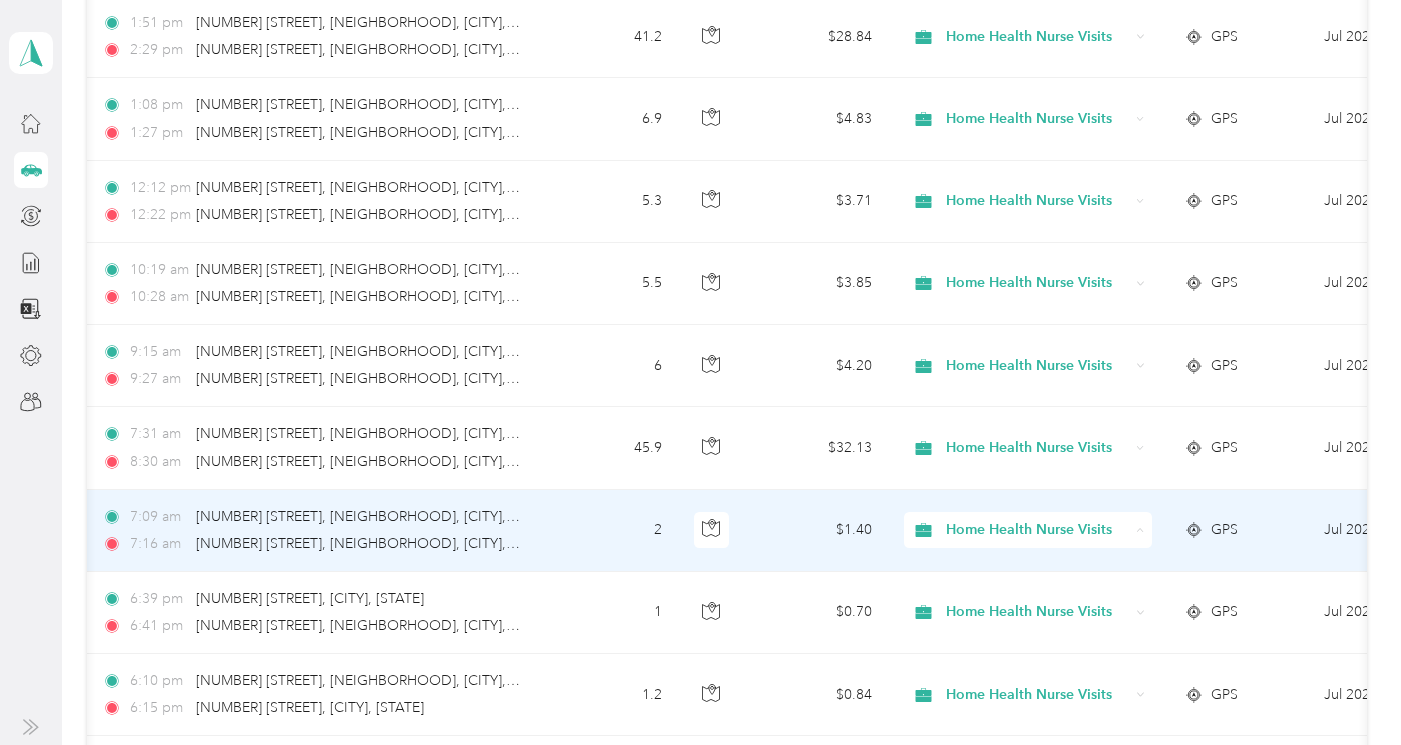 click on "Personal" at bounding box center [1048, 281] 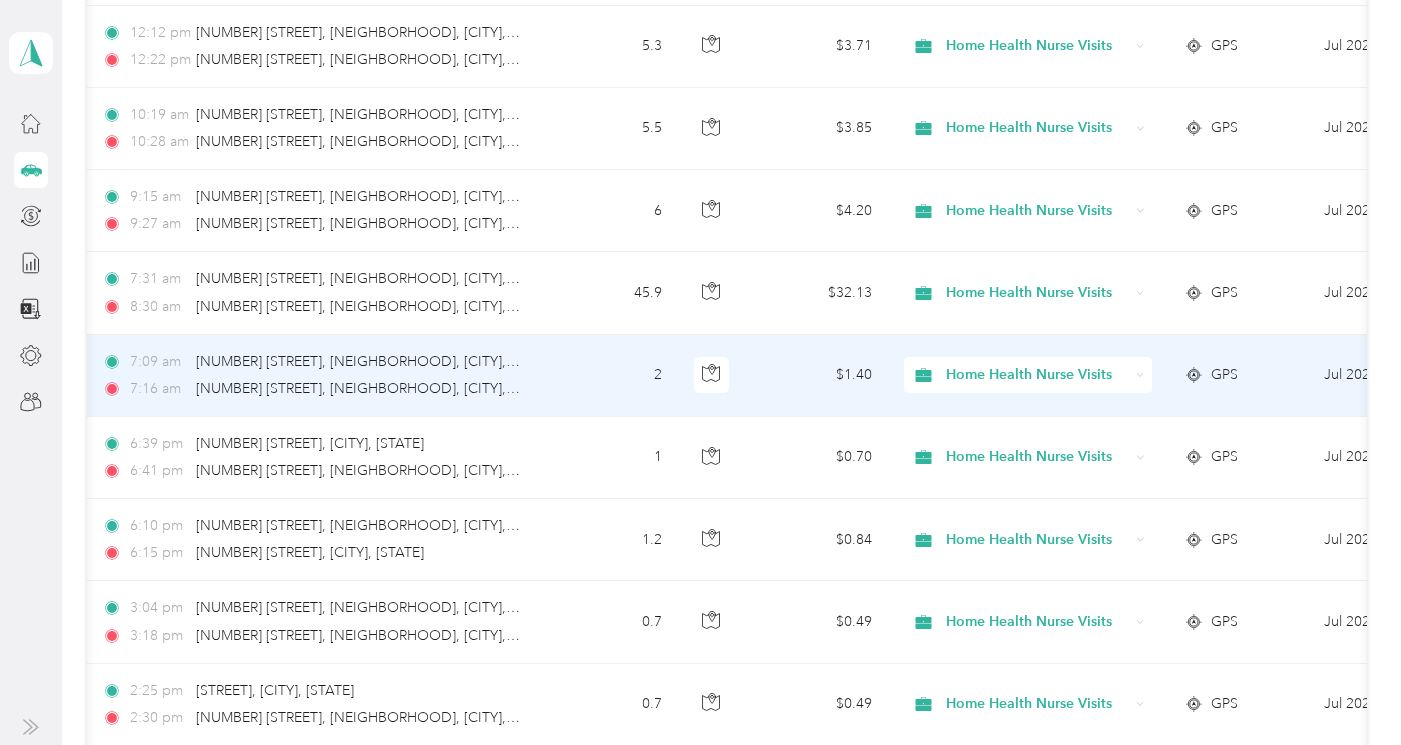 scroll, scrollTop: 2800, scrollLeft: 0, axis: vertical 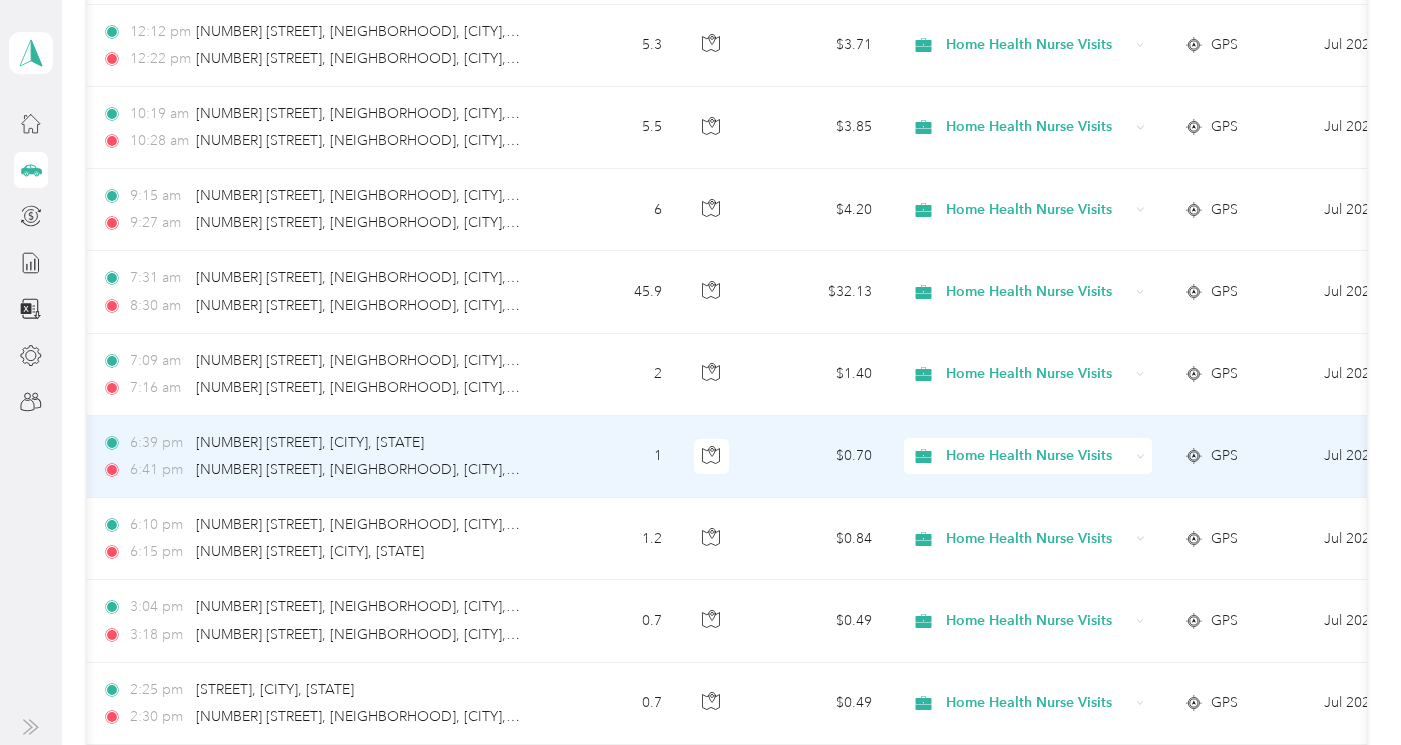 click on "Home Health Nurse Visits" at bounding box center [1037, 456] 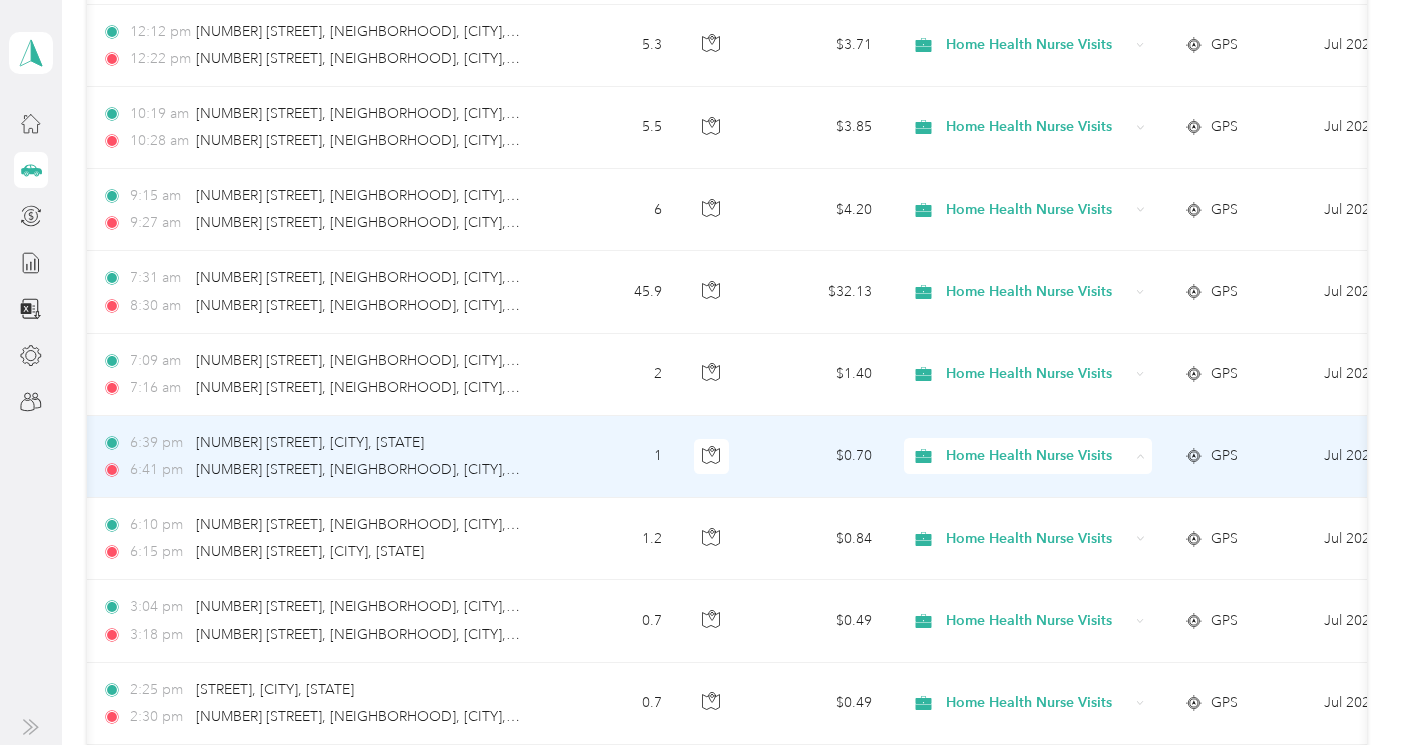 click on "Personal" at bounding box center (1048, 207) 